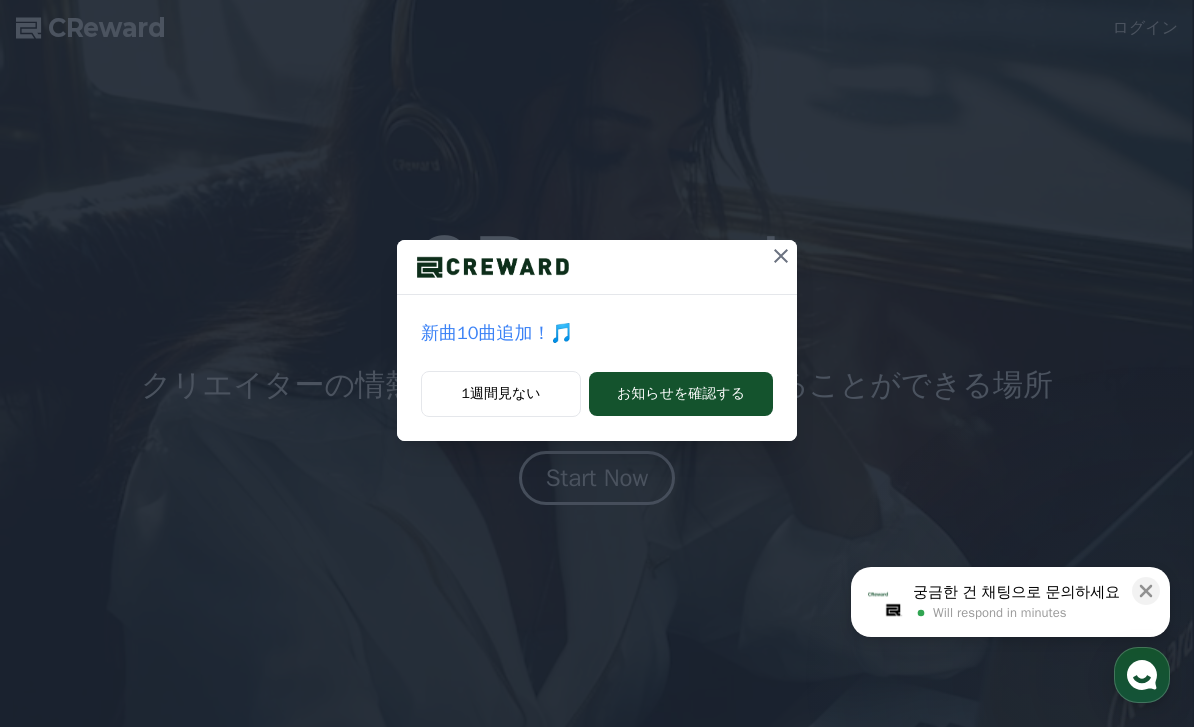 scroll, scrollTop: 0, scrollLeft: 0, axis: both 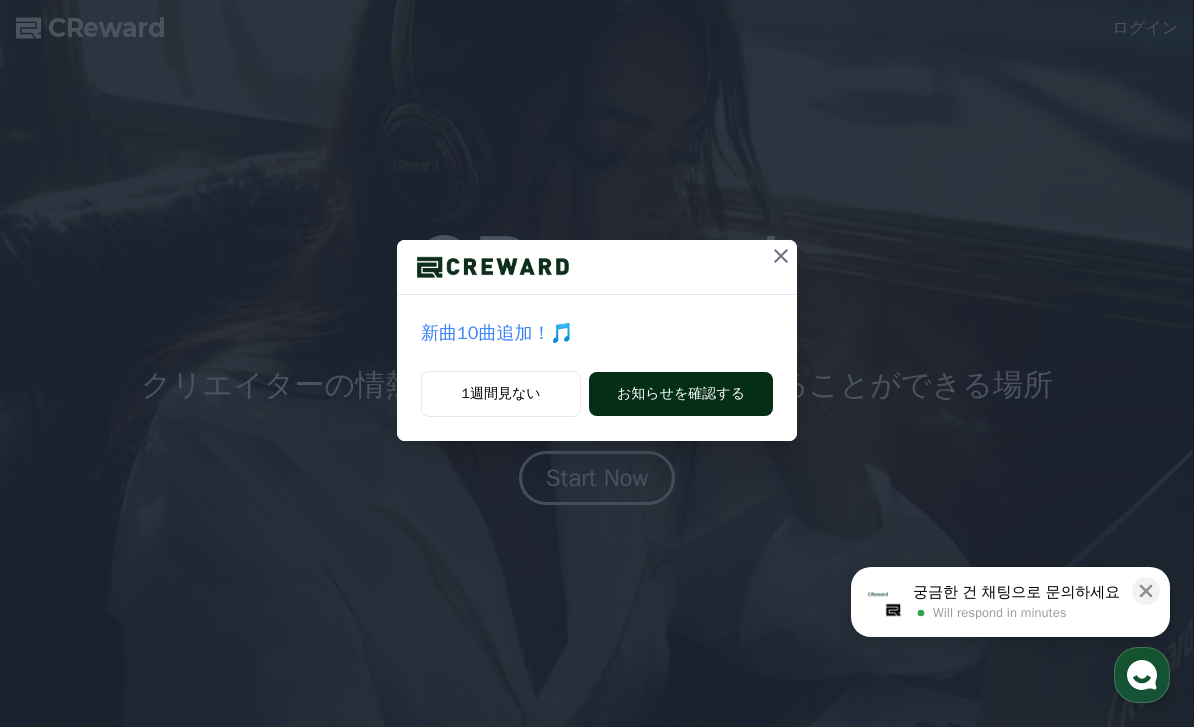 click on "お知らせを確認する" at bounding box center [681, 394] 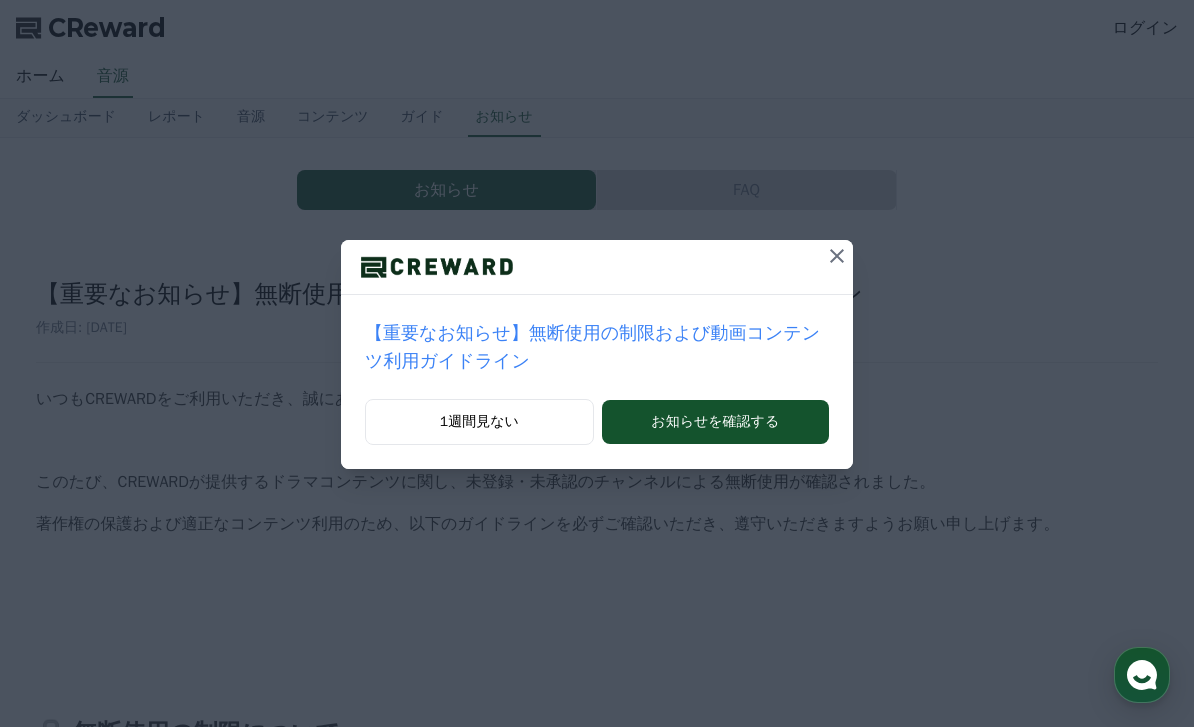 scroll, scrollTop: 0, scrollLeft: 0, axis: both 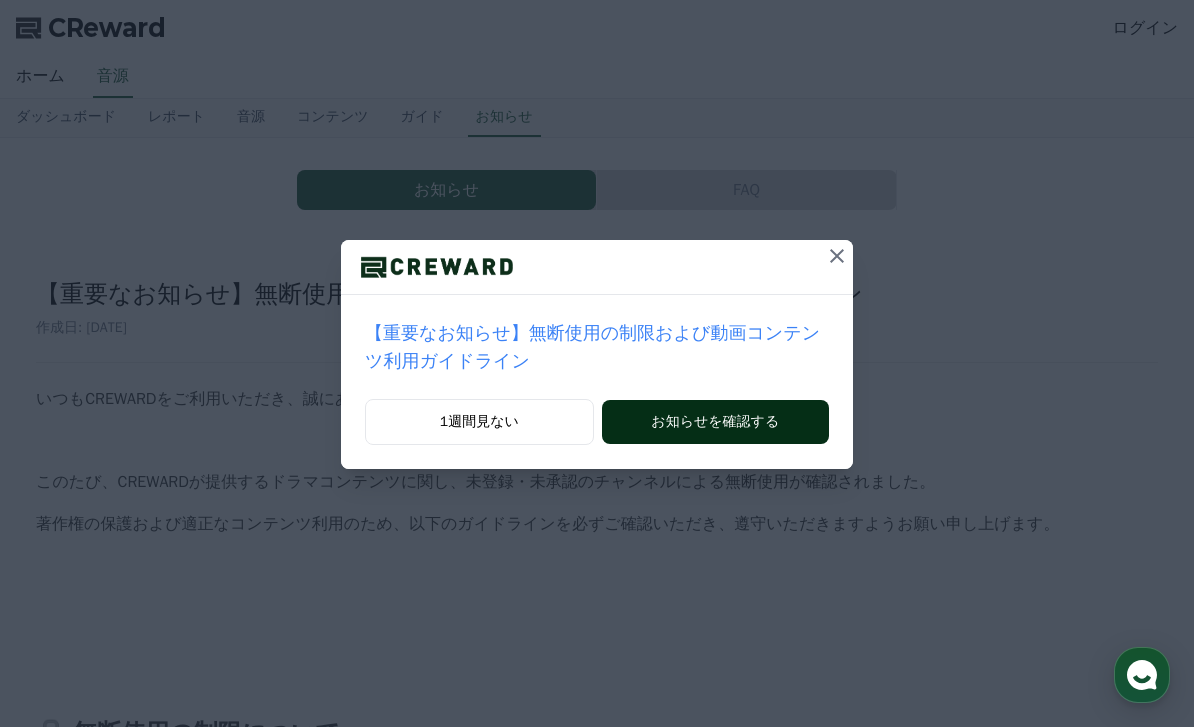 click on "お知らせを確認する" at bounding box center (715, 422) 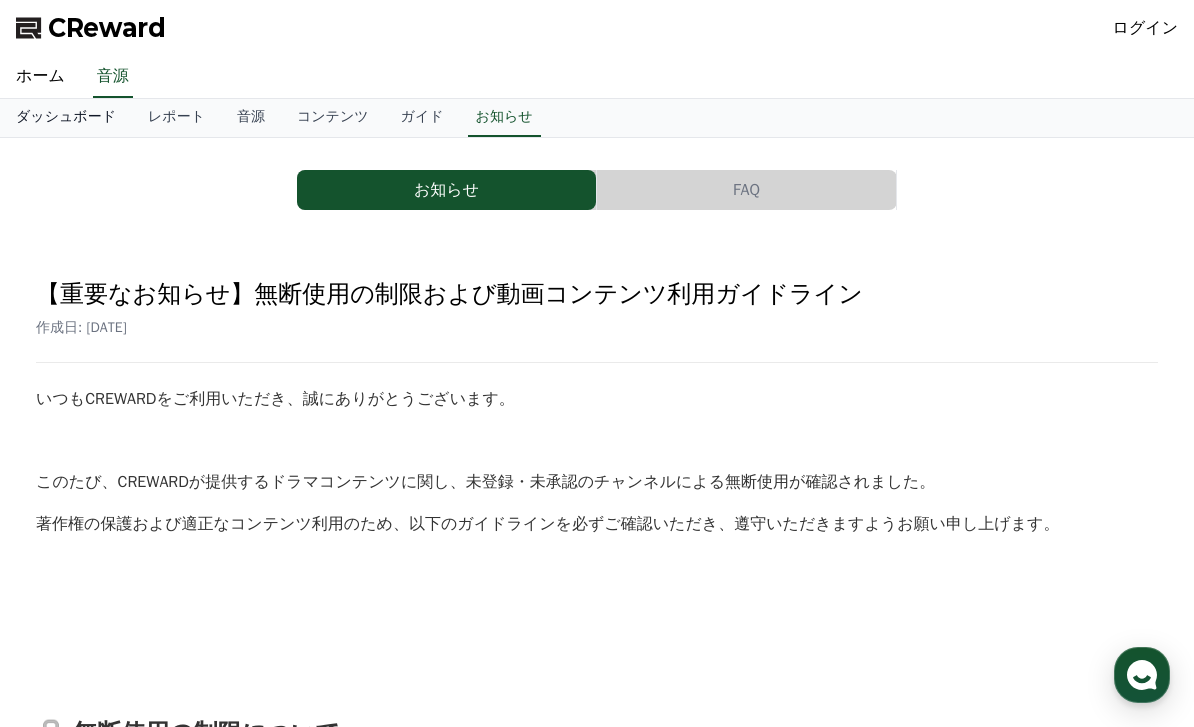 click on "ダッシュボード" at bounding box center [66, 118] 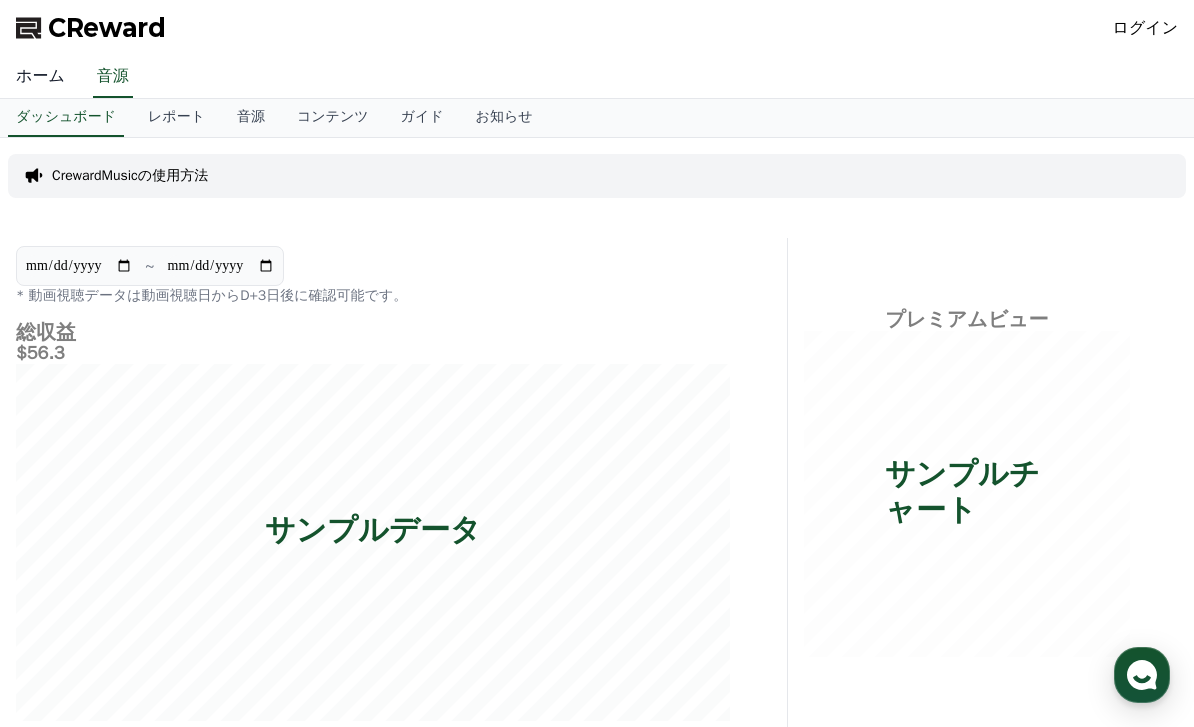 click on "ホーム" at bounding box center (40, 77) 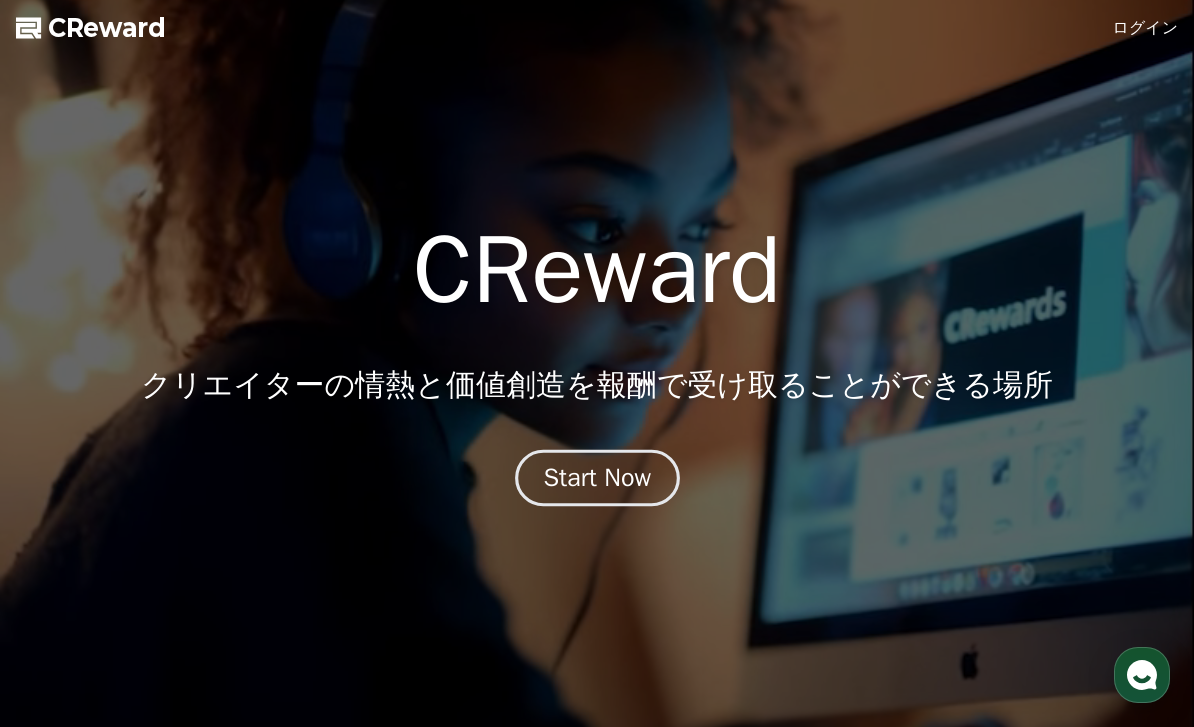 click on "Start Now" at bounding box center (597, 478) 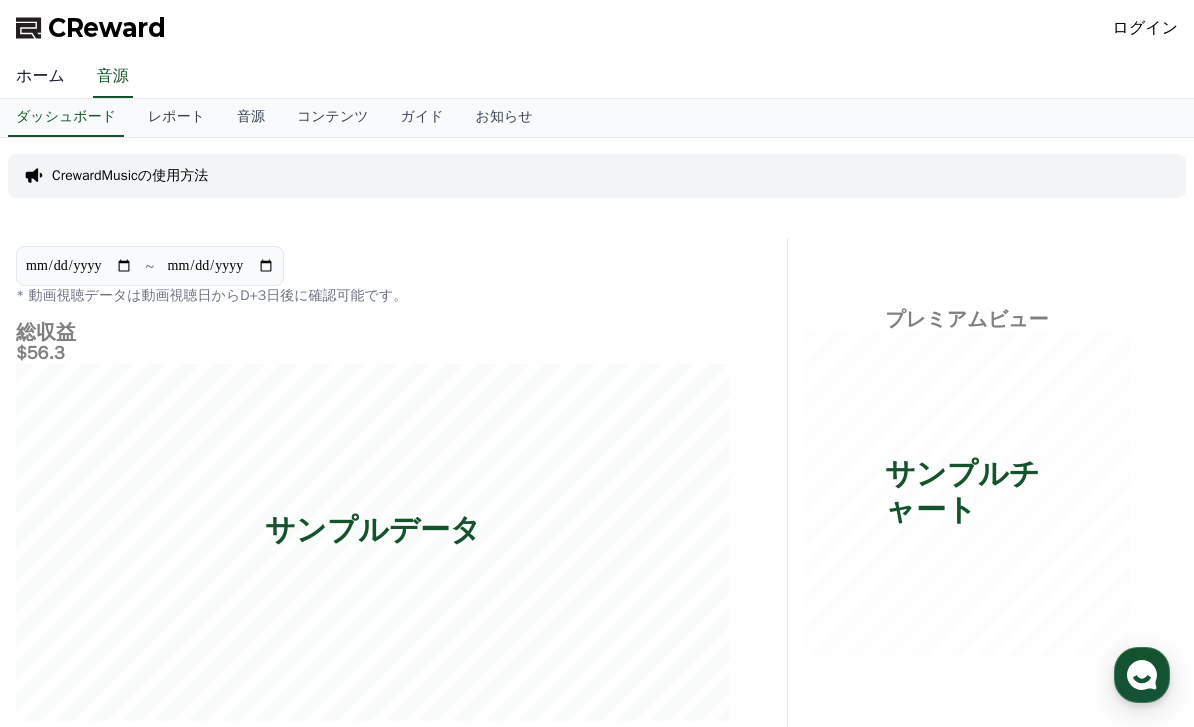 click on "ホーム" at bounding box center (40, 77) 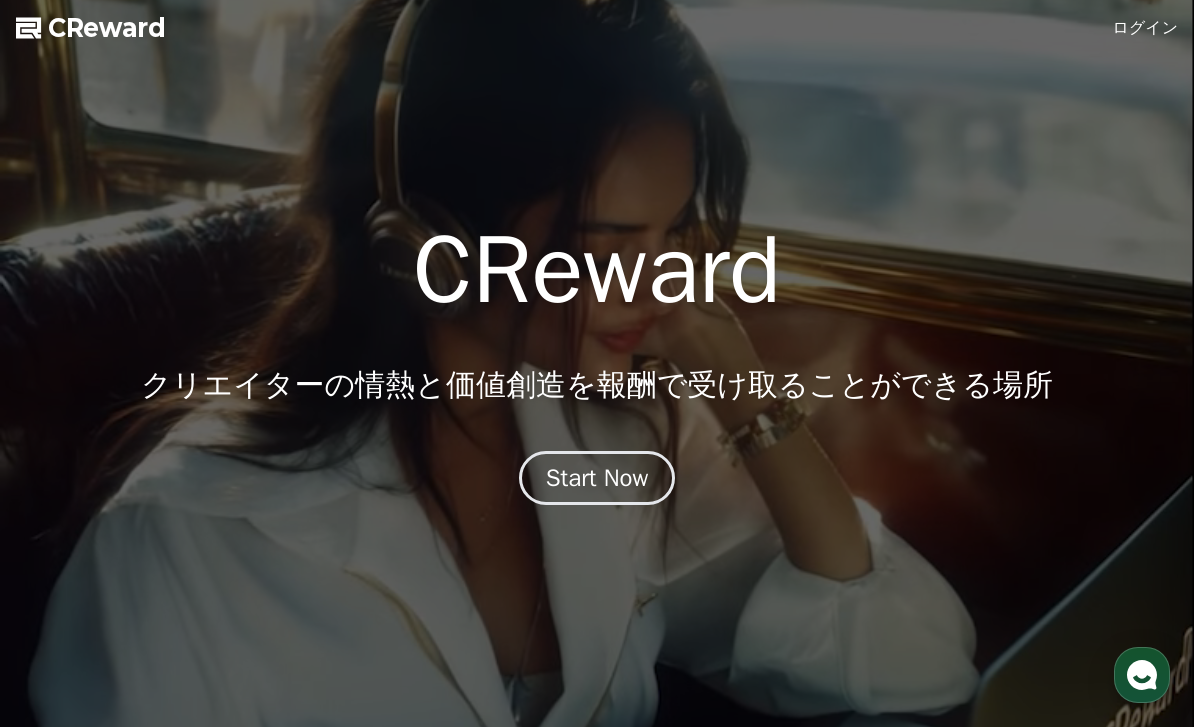 click at bounding box center (597, 363) 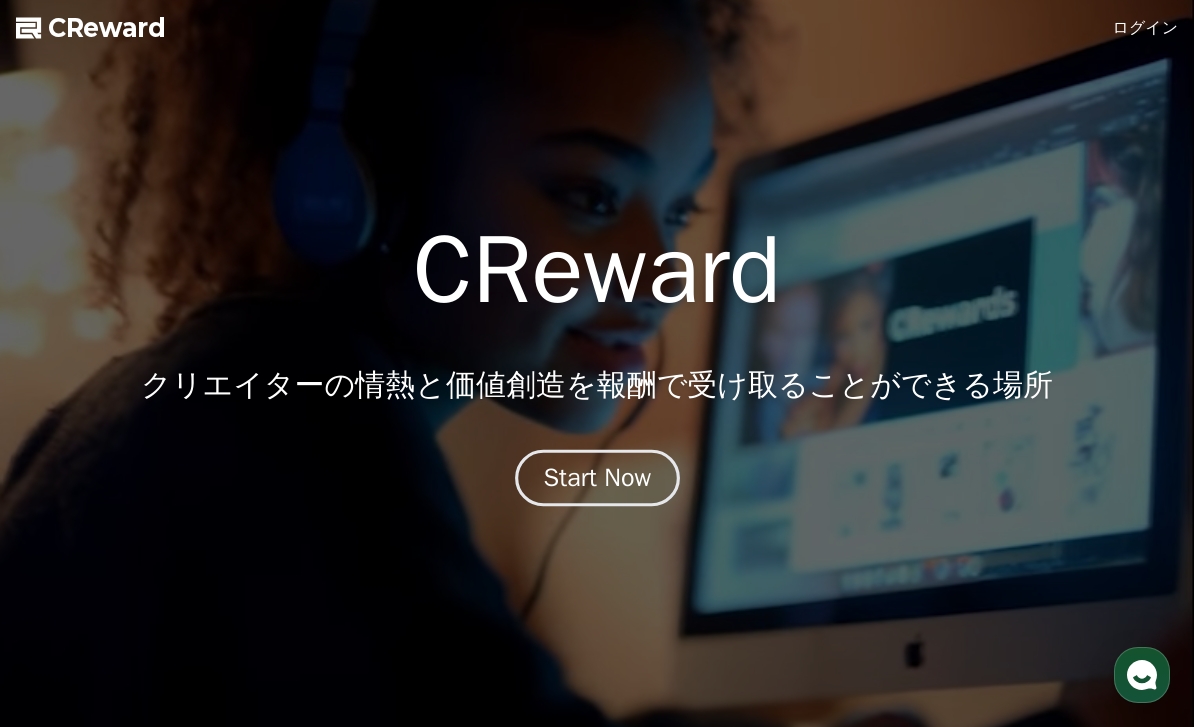 click on "Start Now" at bounding box center [597, 477] 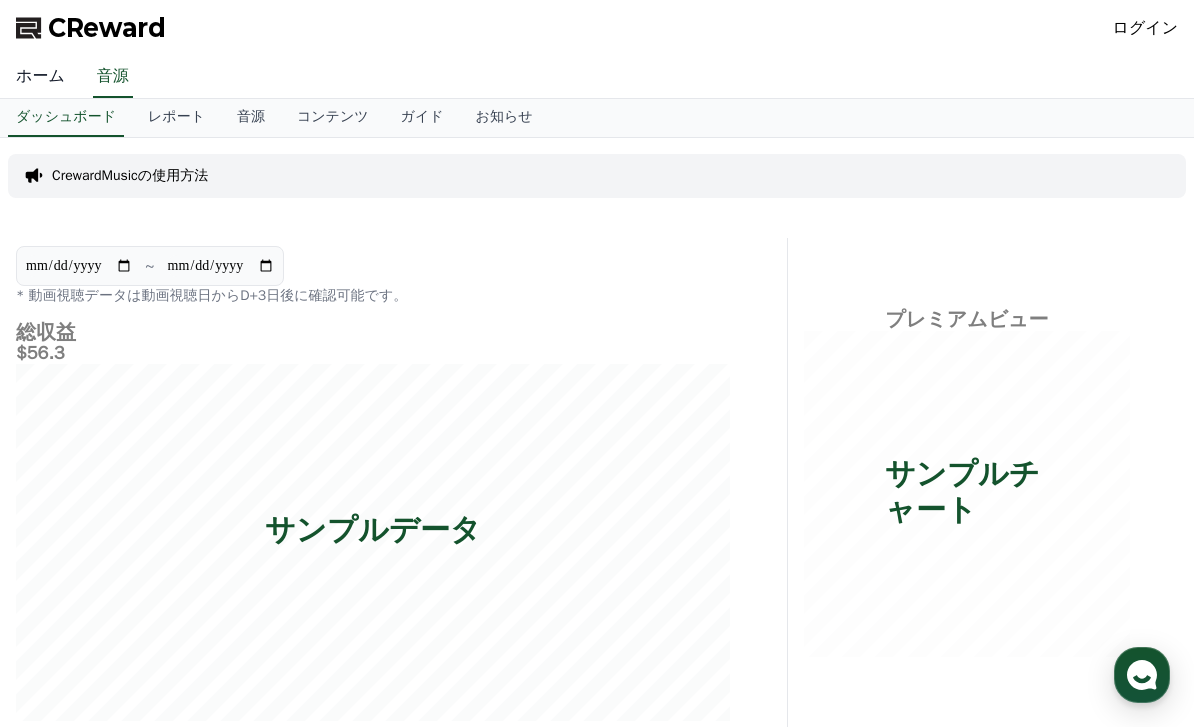 click on "ホーム" at bounding box center [40, 77] 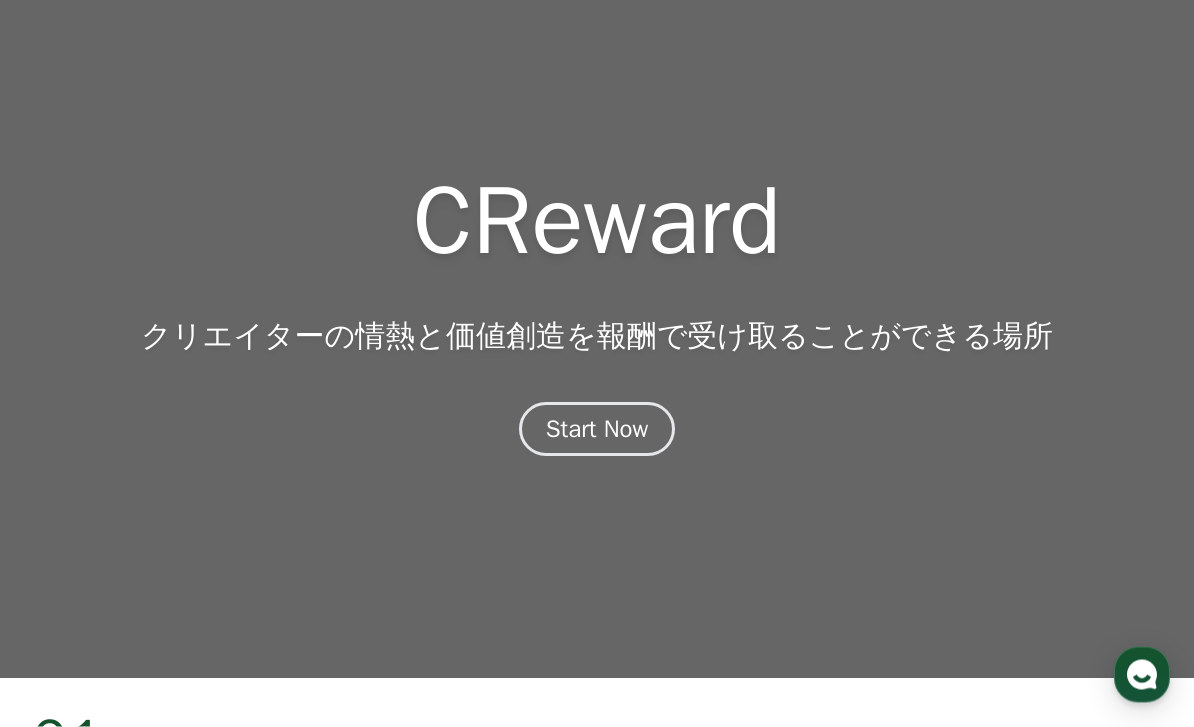 scroll, scrollTop: 0, scrollLeft: 0, axis: both 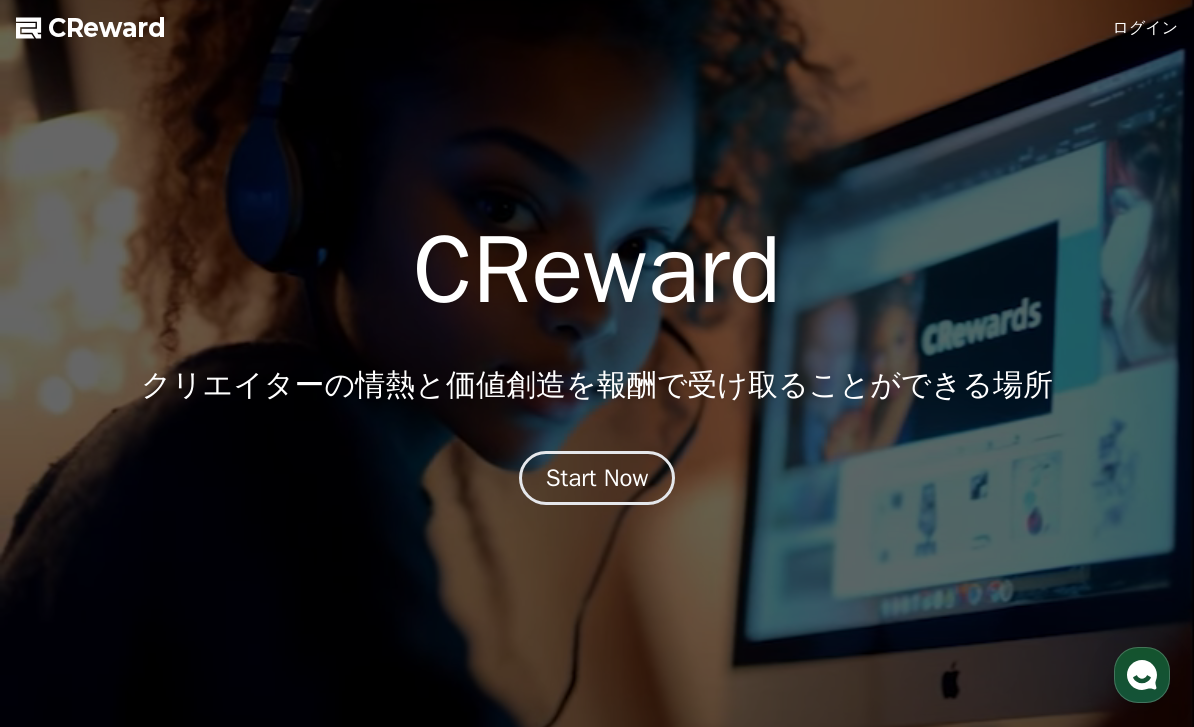 click on "ログイン" at bounding box center [1146, 28] 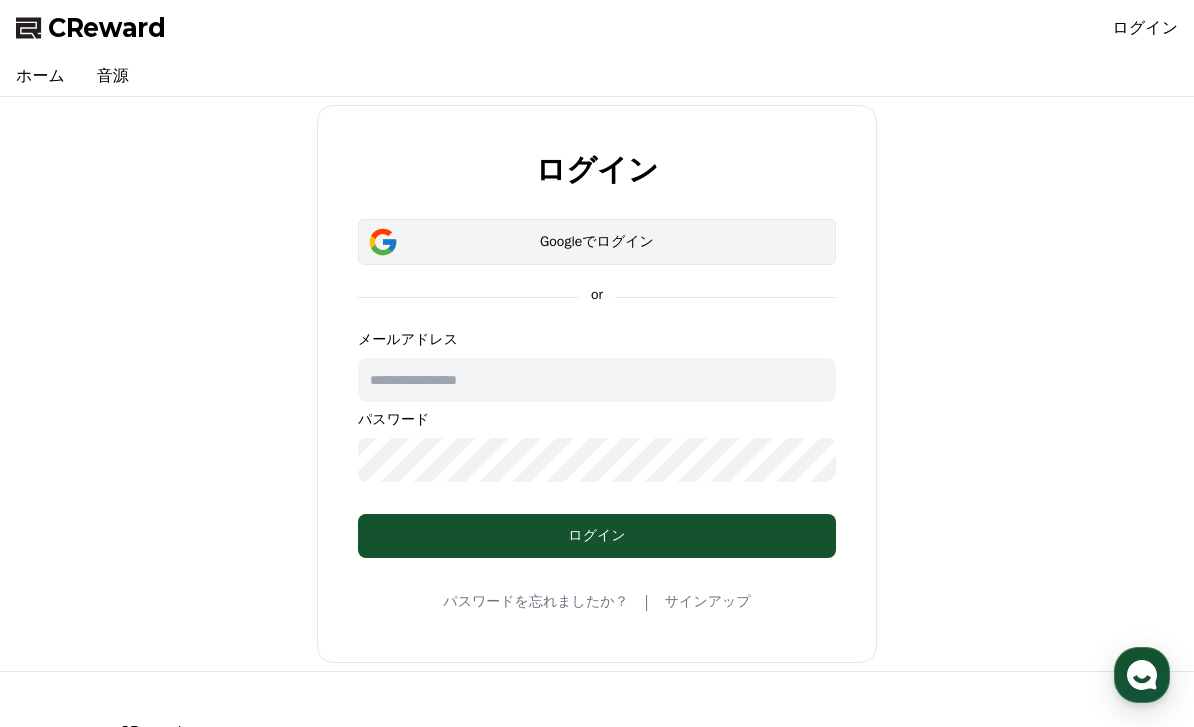 click on "Googleでログイン" at bounding box center (597, 242) 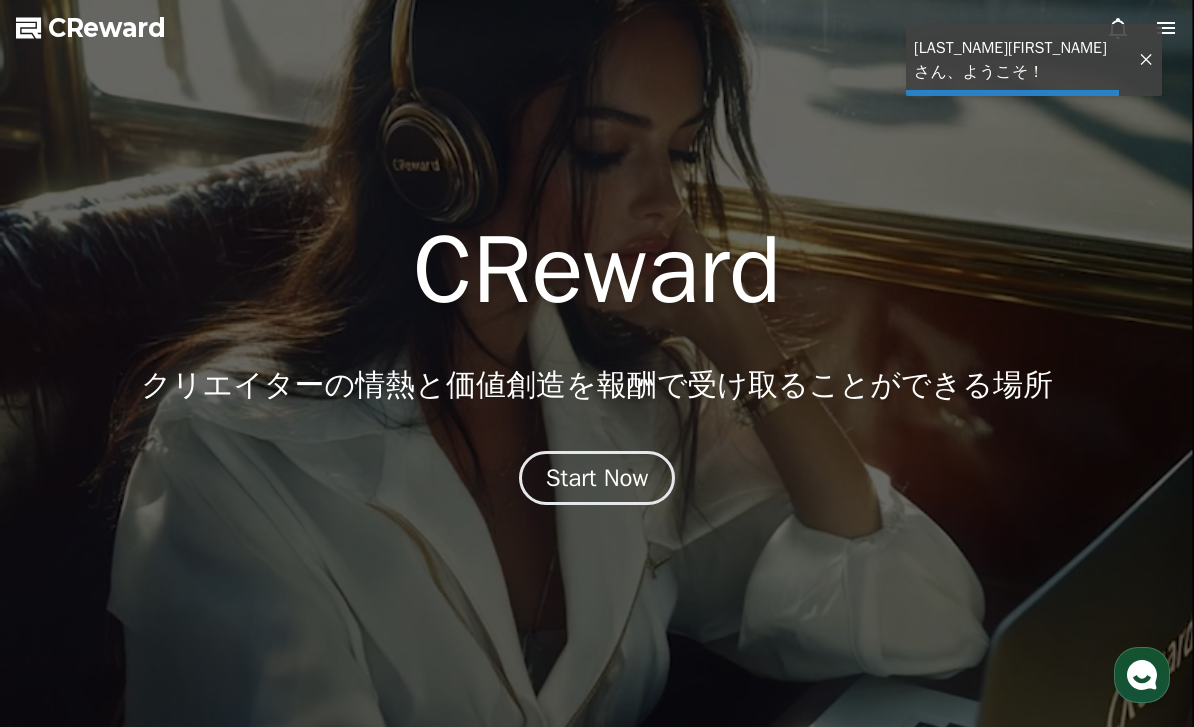scroll, scrollTop: 0, scrollLeft: 0, axis: both 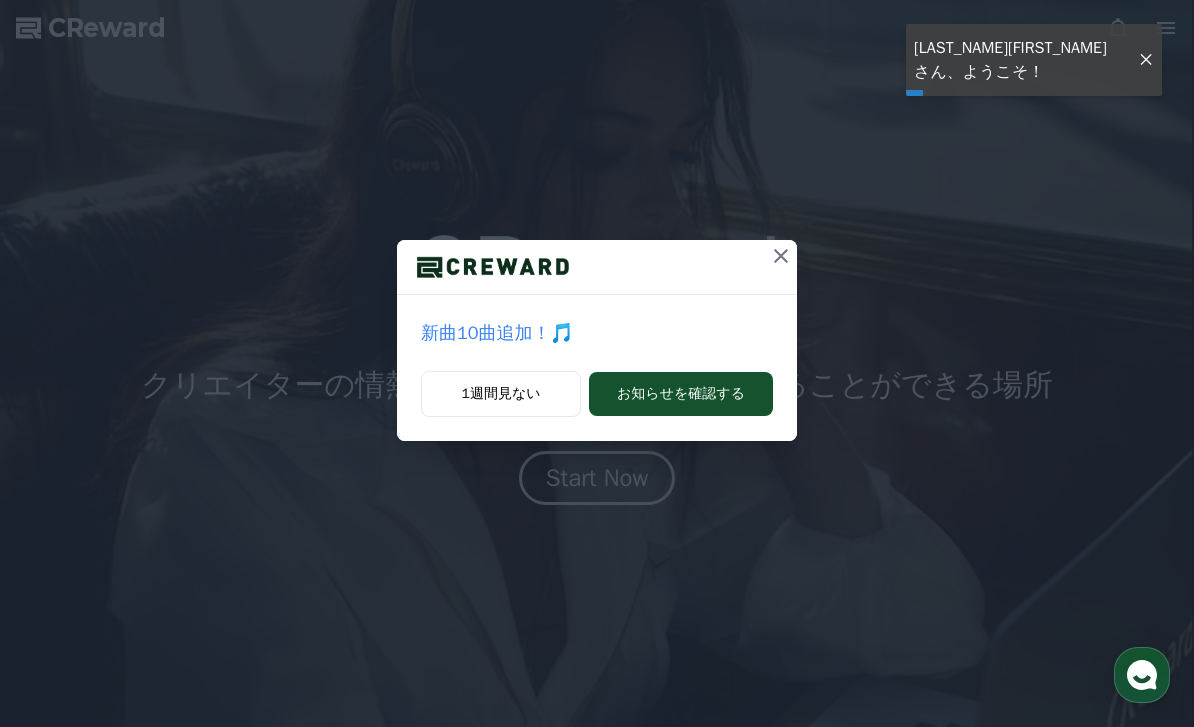 click 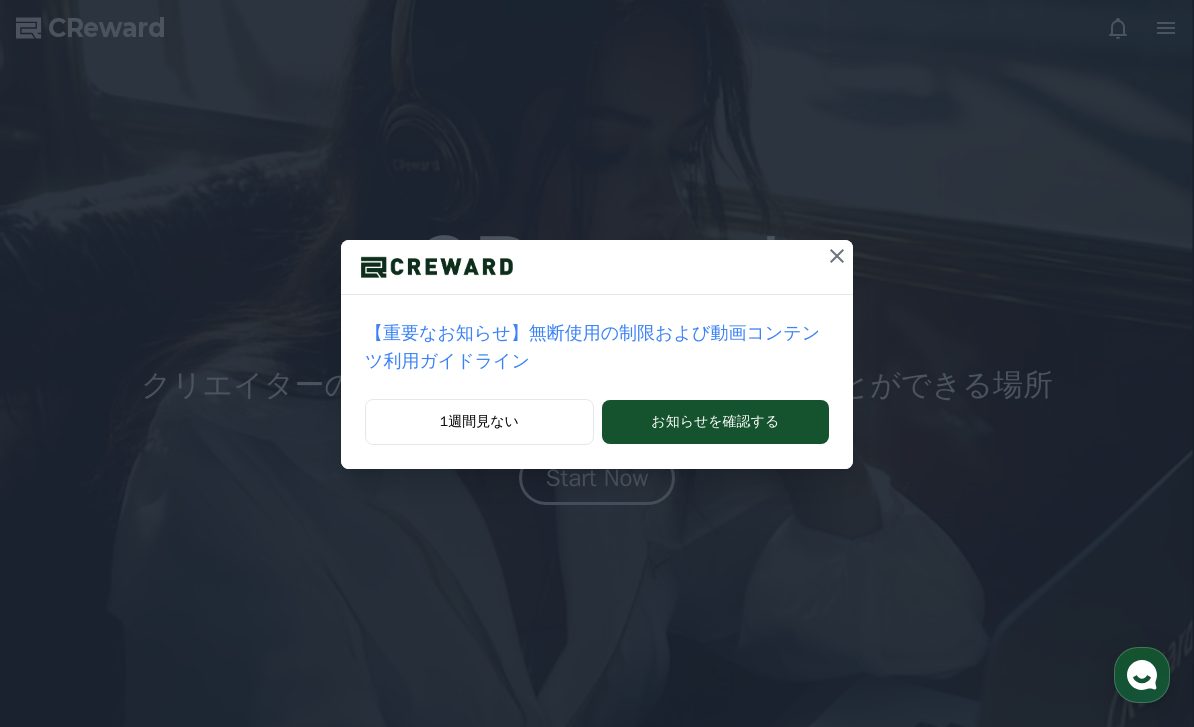 click 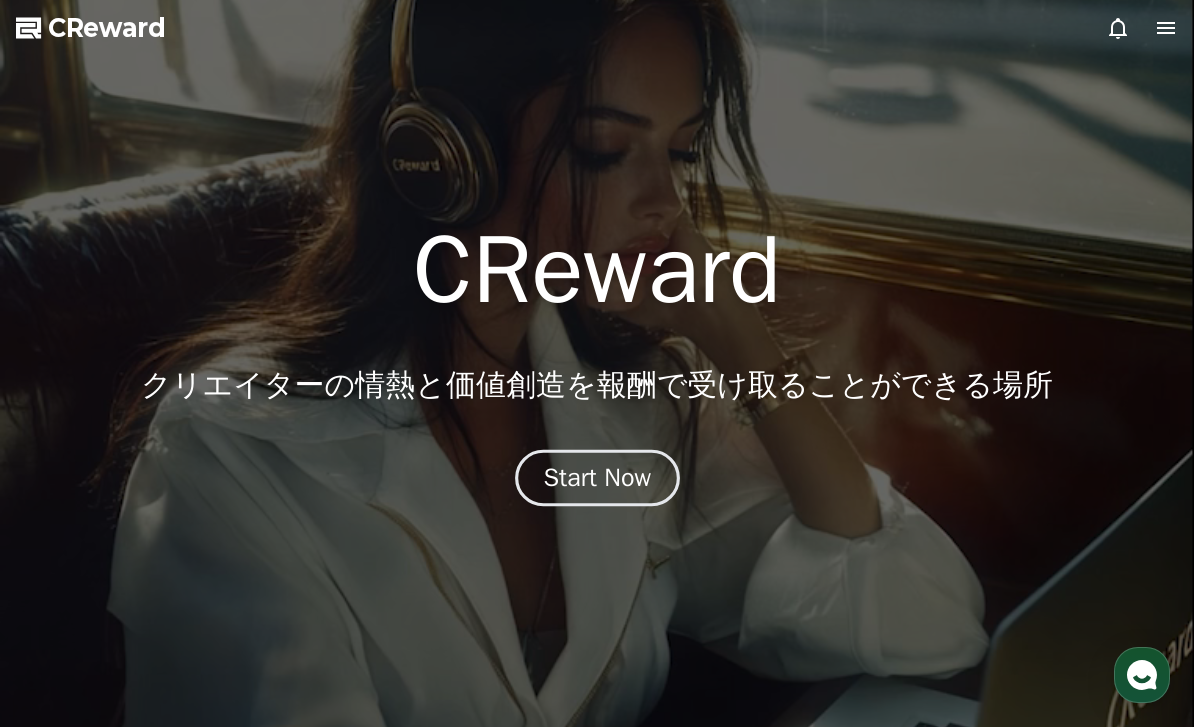click on "Start Now" at bounding box center (597, 478) 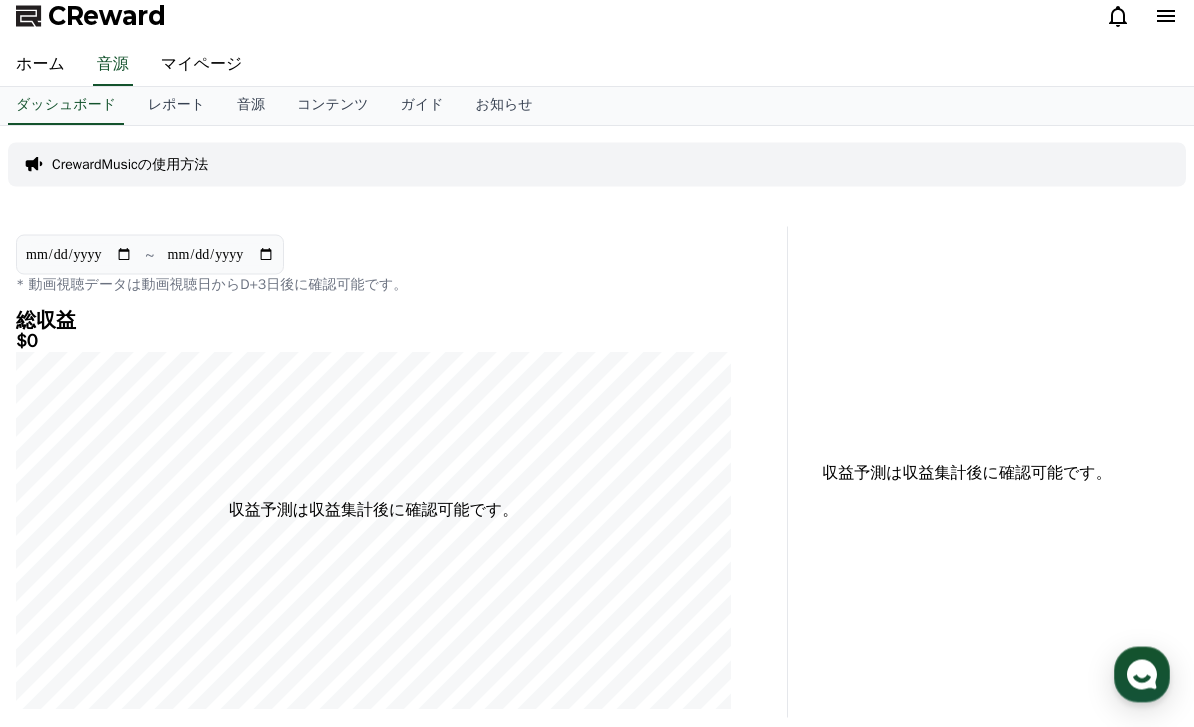 scroll, scrollTop: 0, scrollLeft: 0, axis: both 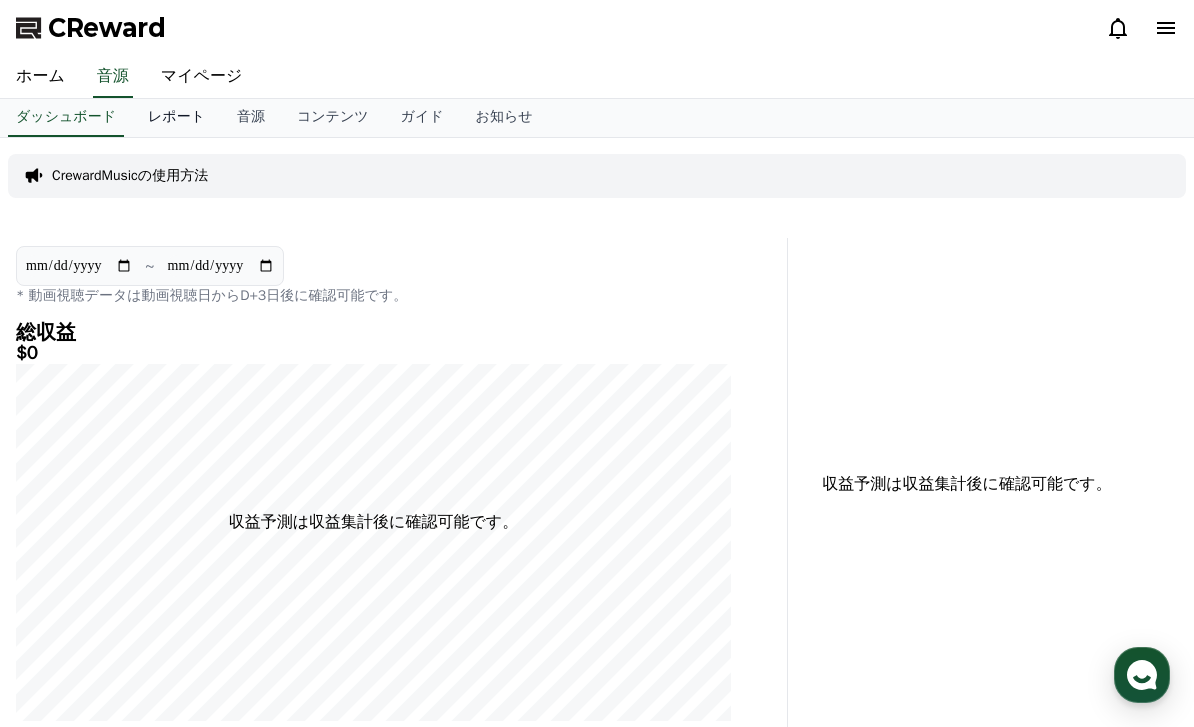 click on "レポート" at bounding box center (176, 118) 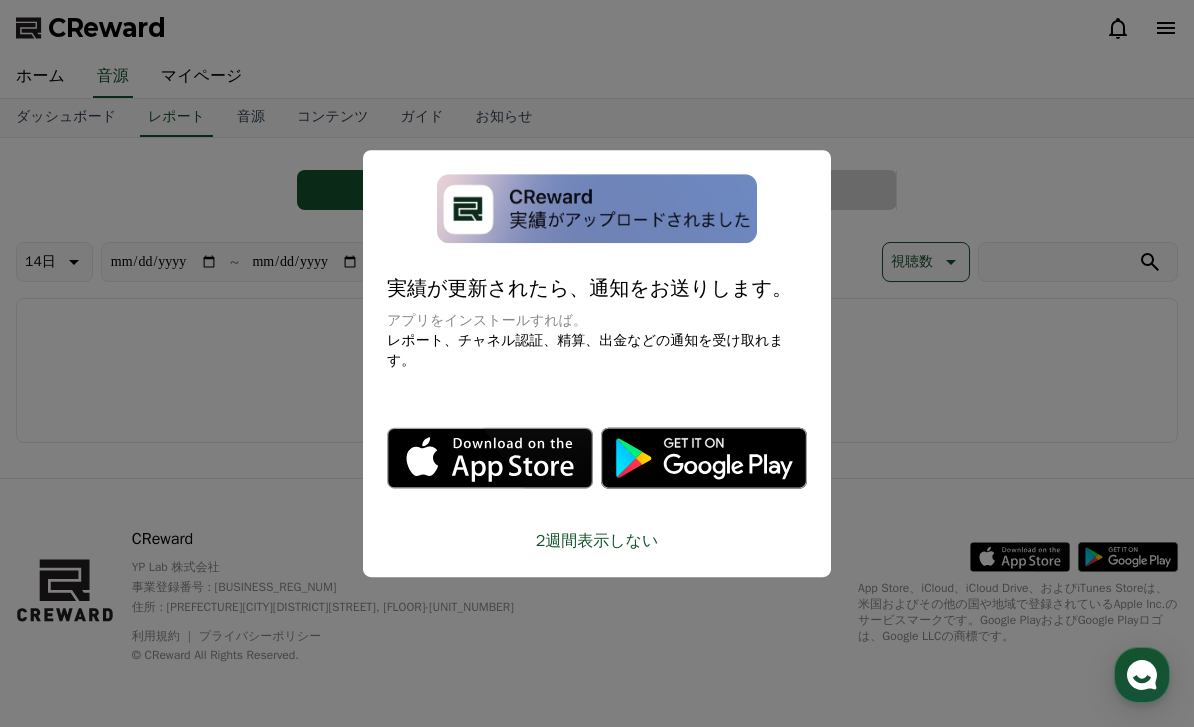 click at bounding box center (597, 363) 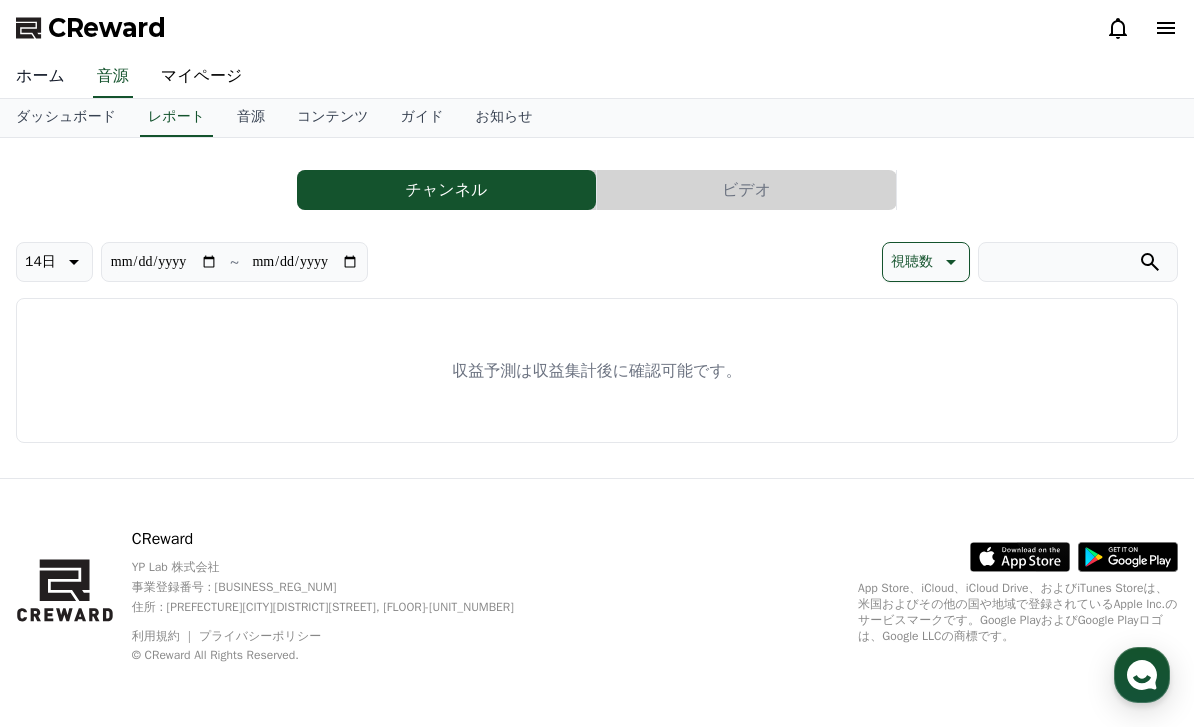 click on "ホーム" at bounding box center (40, 77) 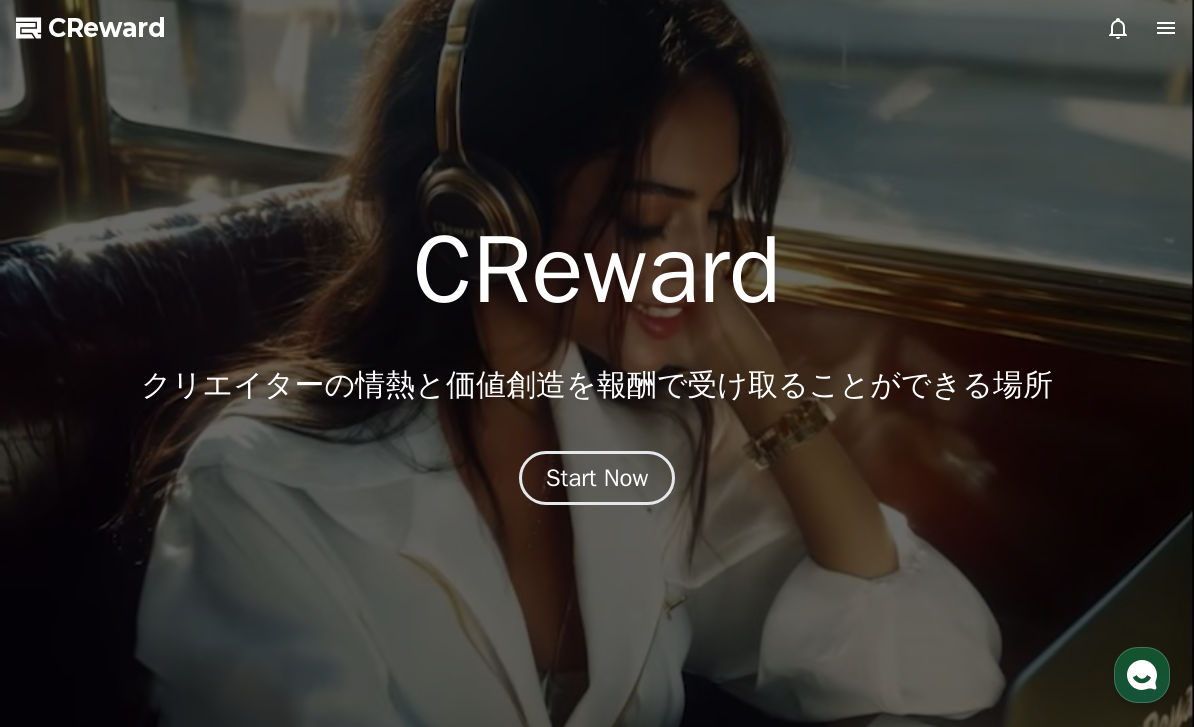 click at bounding box center [597, 363] 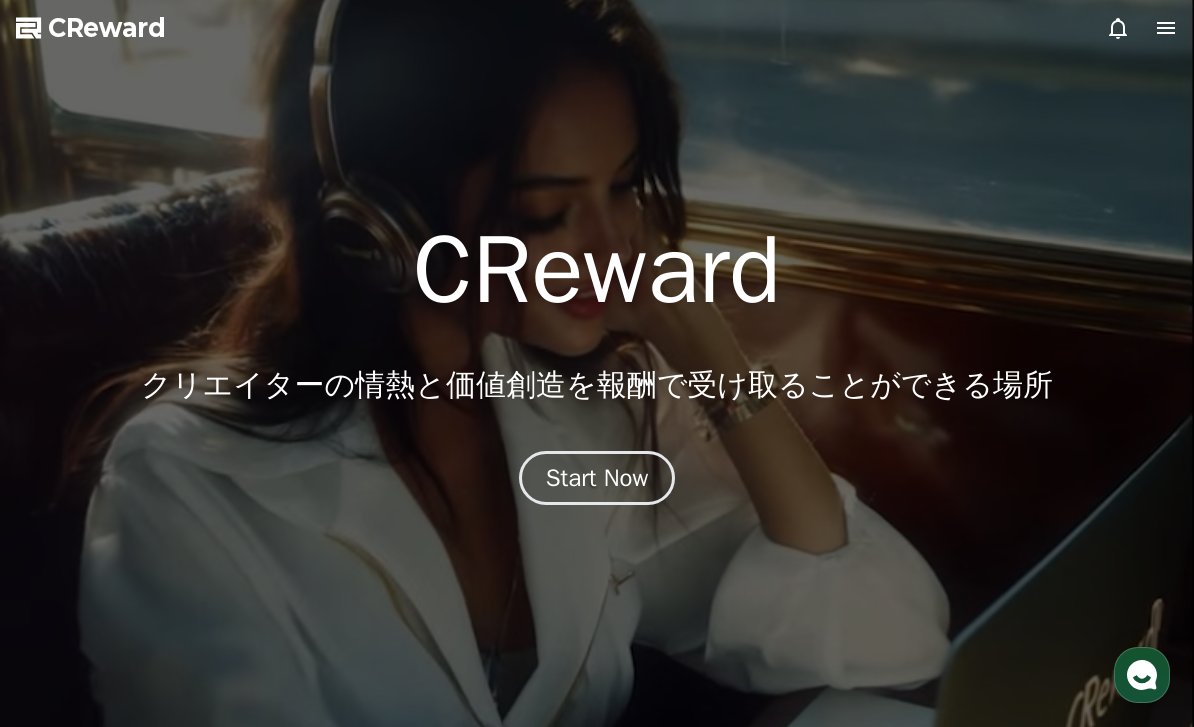 click 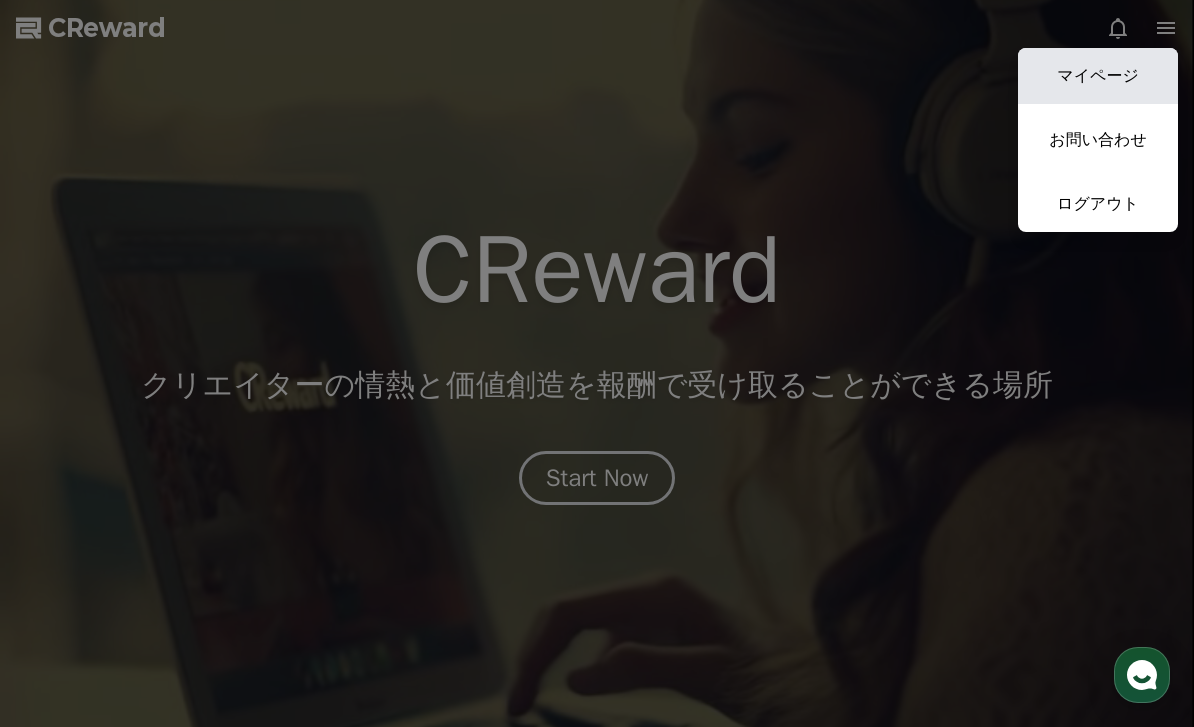 click on "マイページ" at bounding box center [1098, 76] 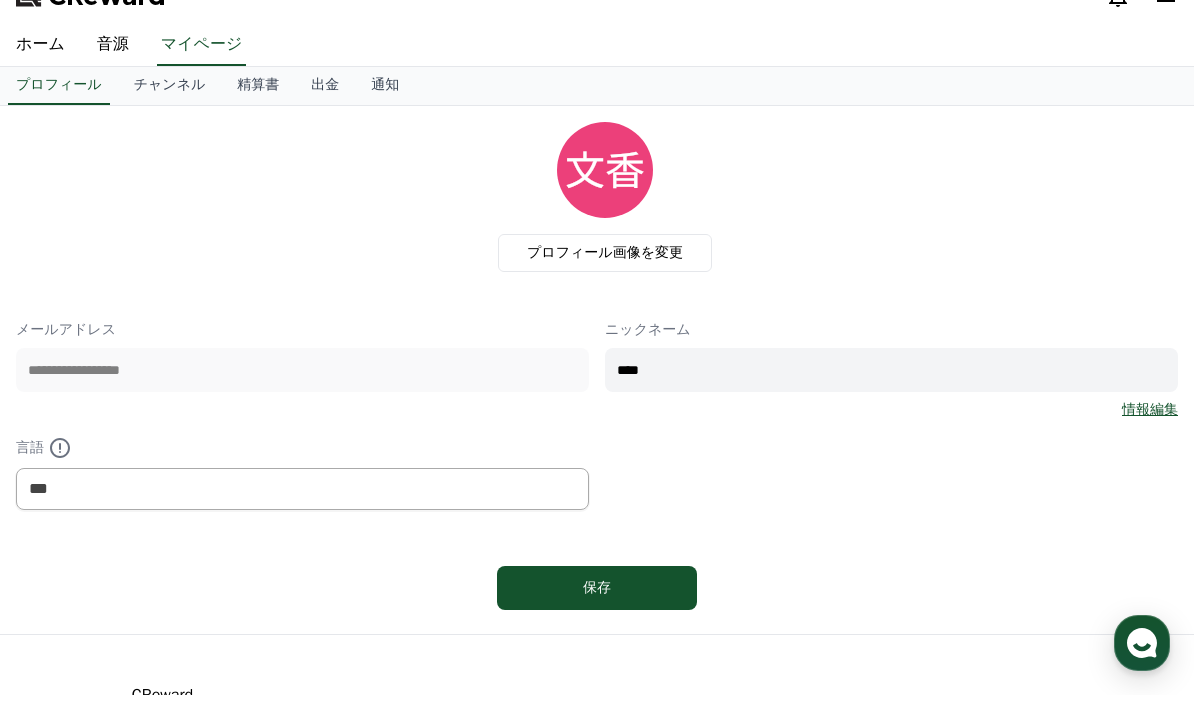 scroll, scrollTop: 33, scrollLeft: 0, axis: vertical 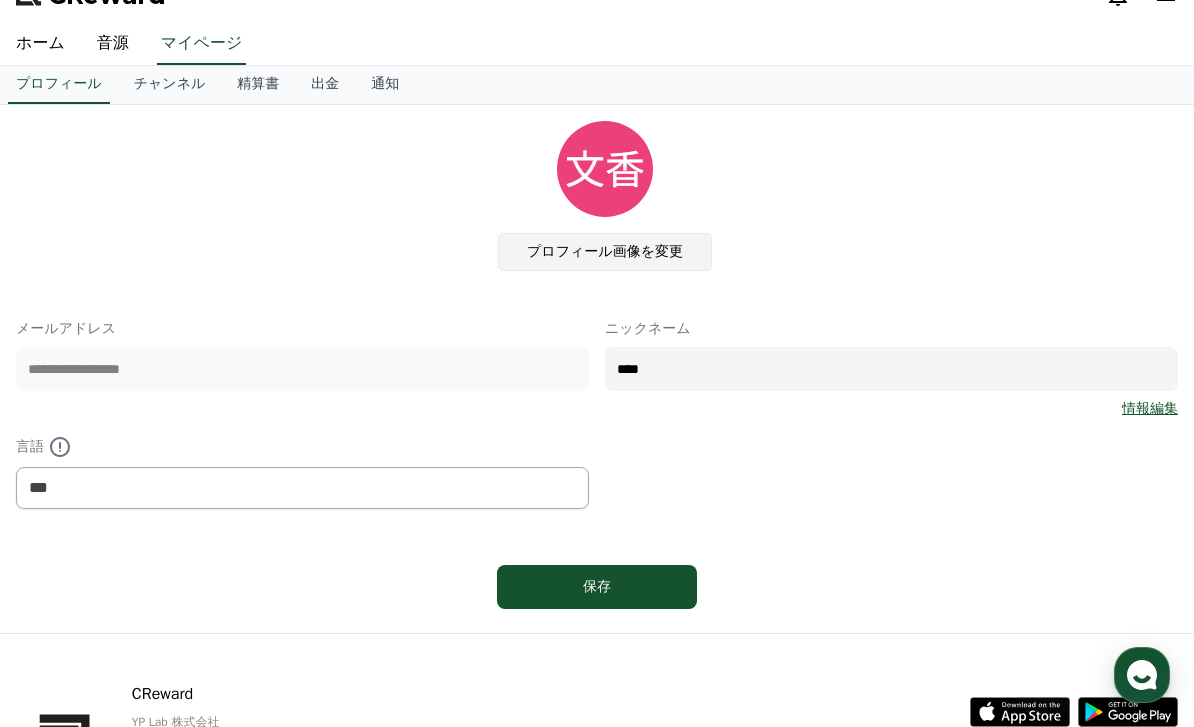 click on "プロフィール画像を変更" 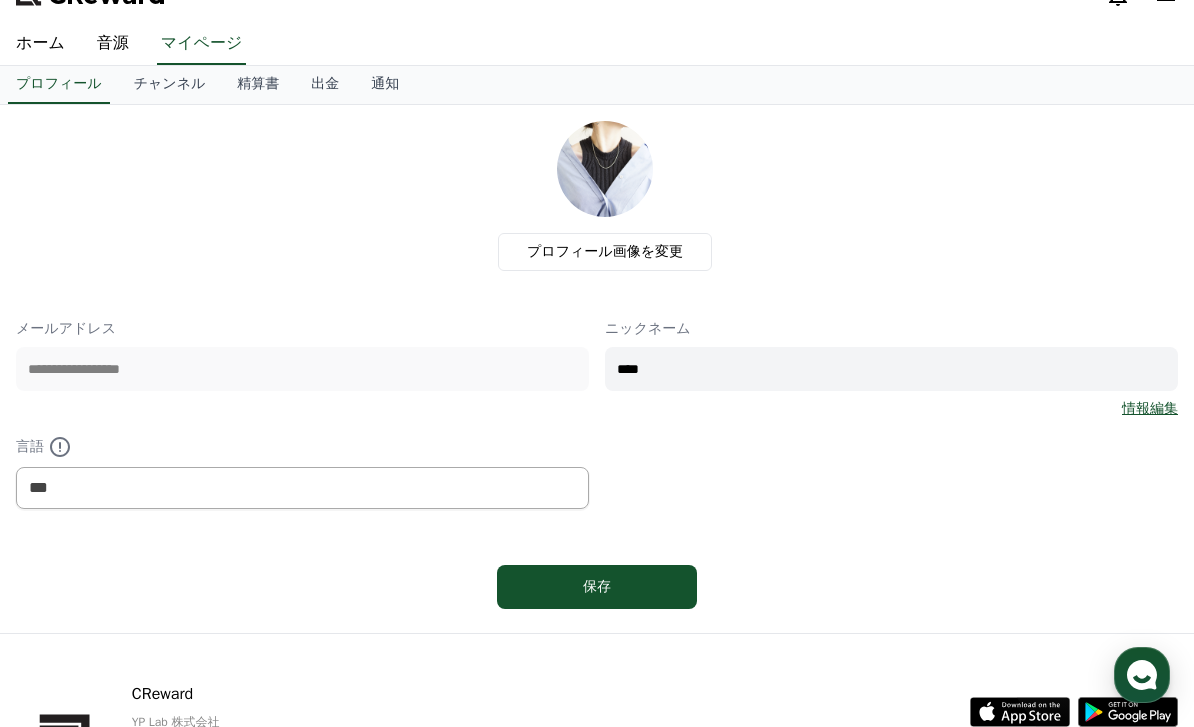 click on "****" at bounding box center [891, 369] 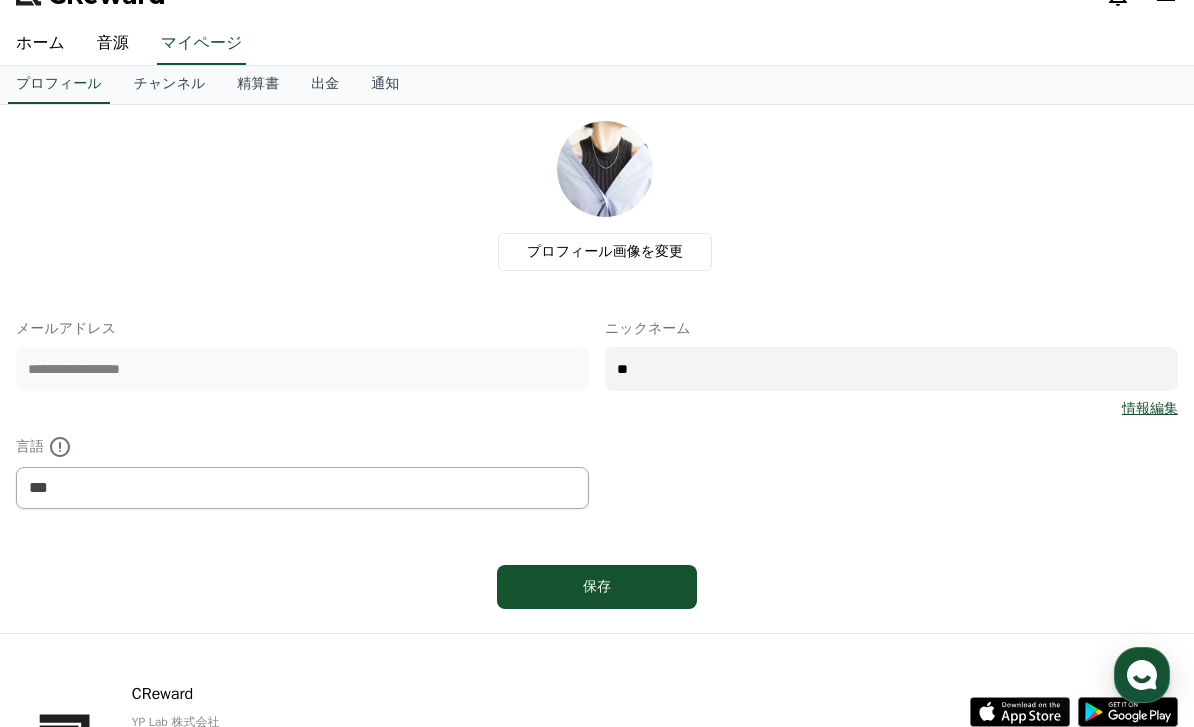 type on "*" 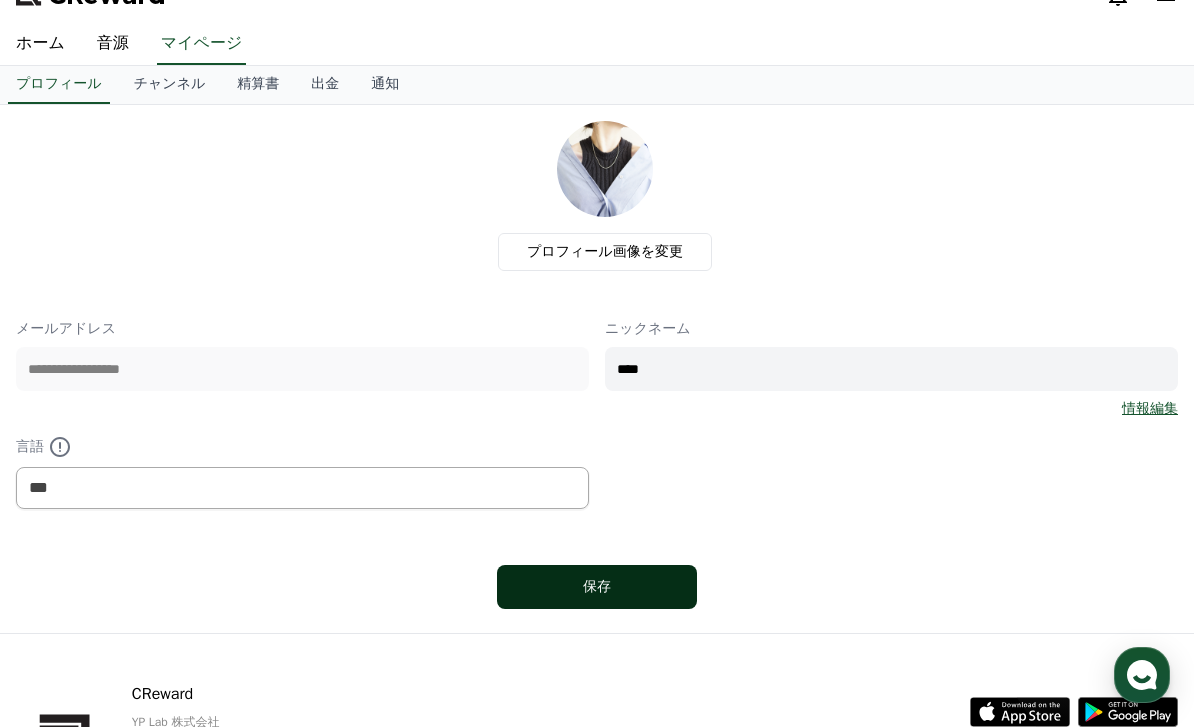 type on "****" 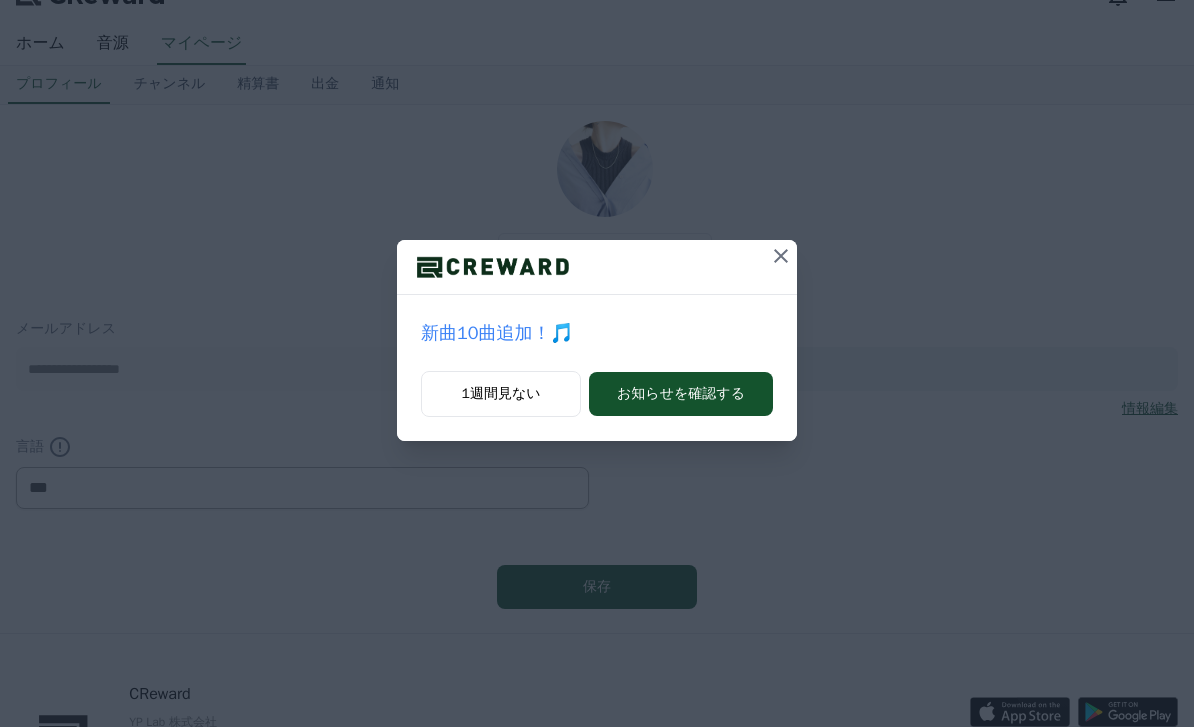 scroll, scrollTop: 0, scrollLeft: 0, axis: both 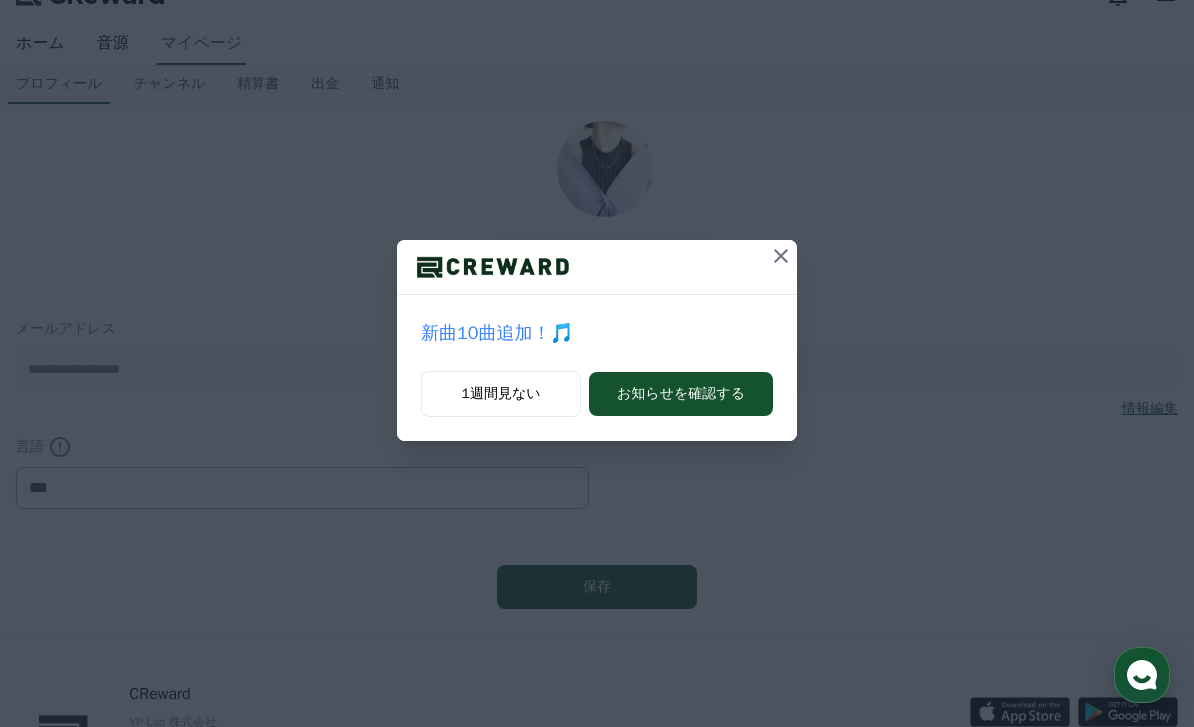 click 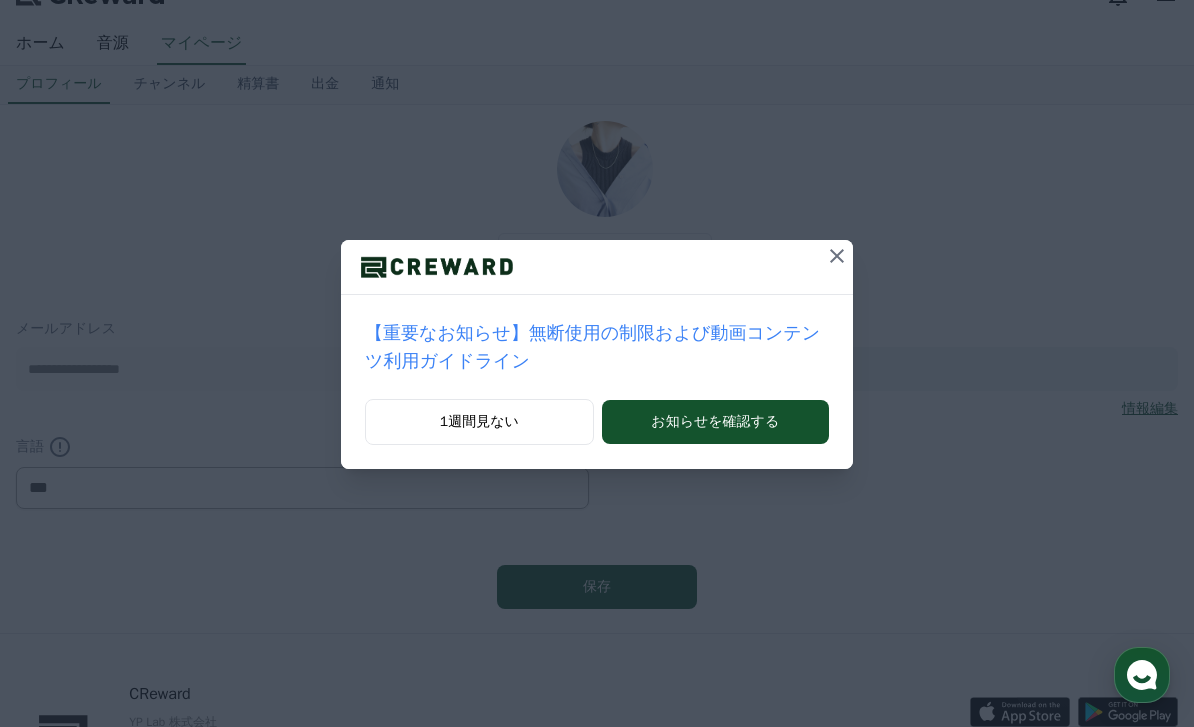 click 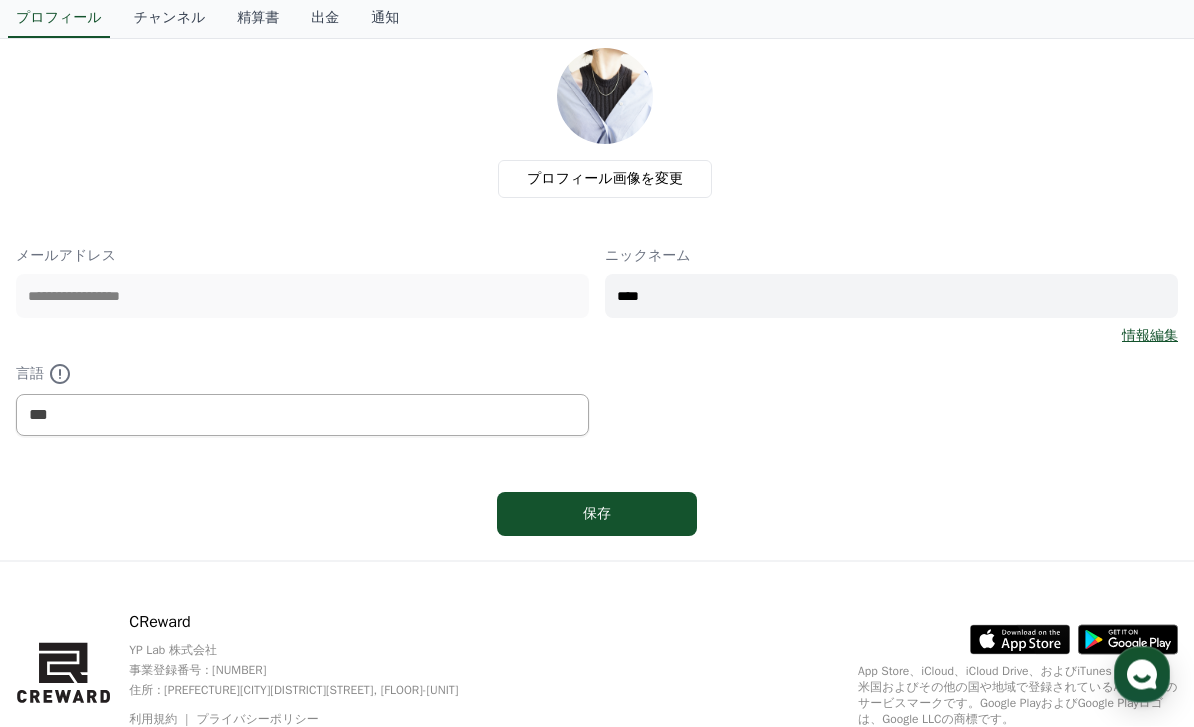 scroll, scrollTop: 124, scrollLeft: 0, axis: vertical 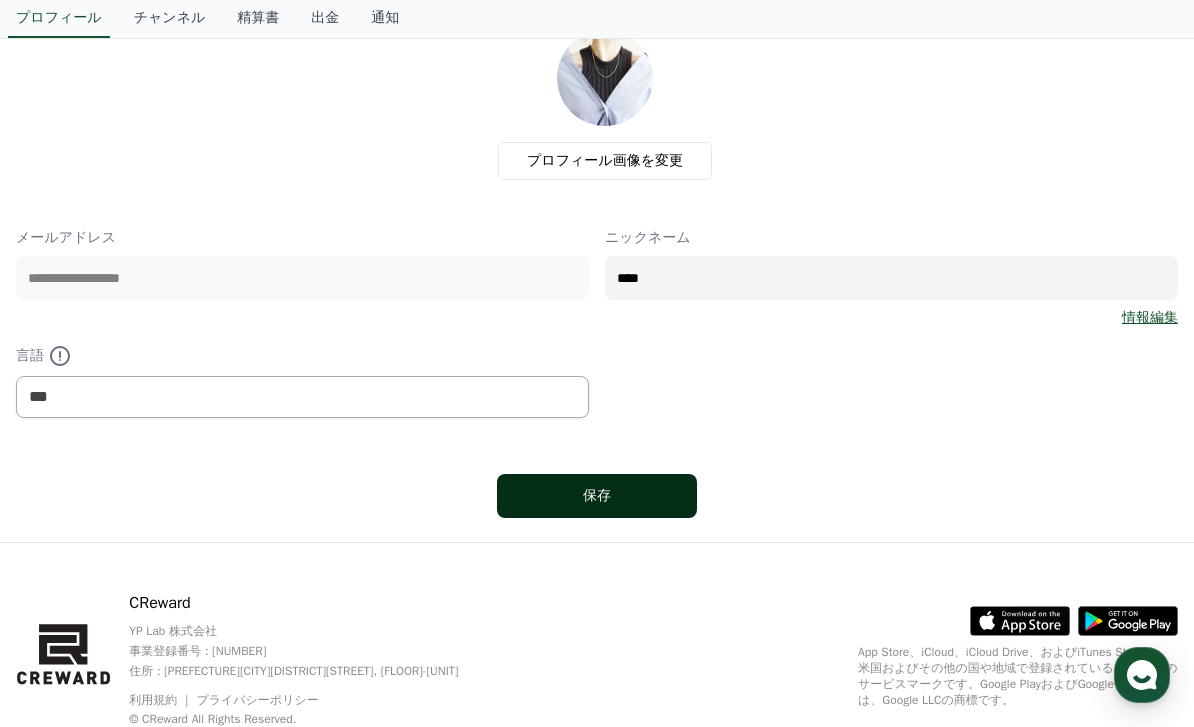 click on "保存" at bounding box center [597, 496] 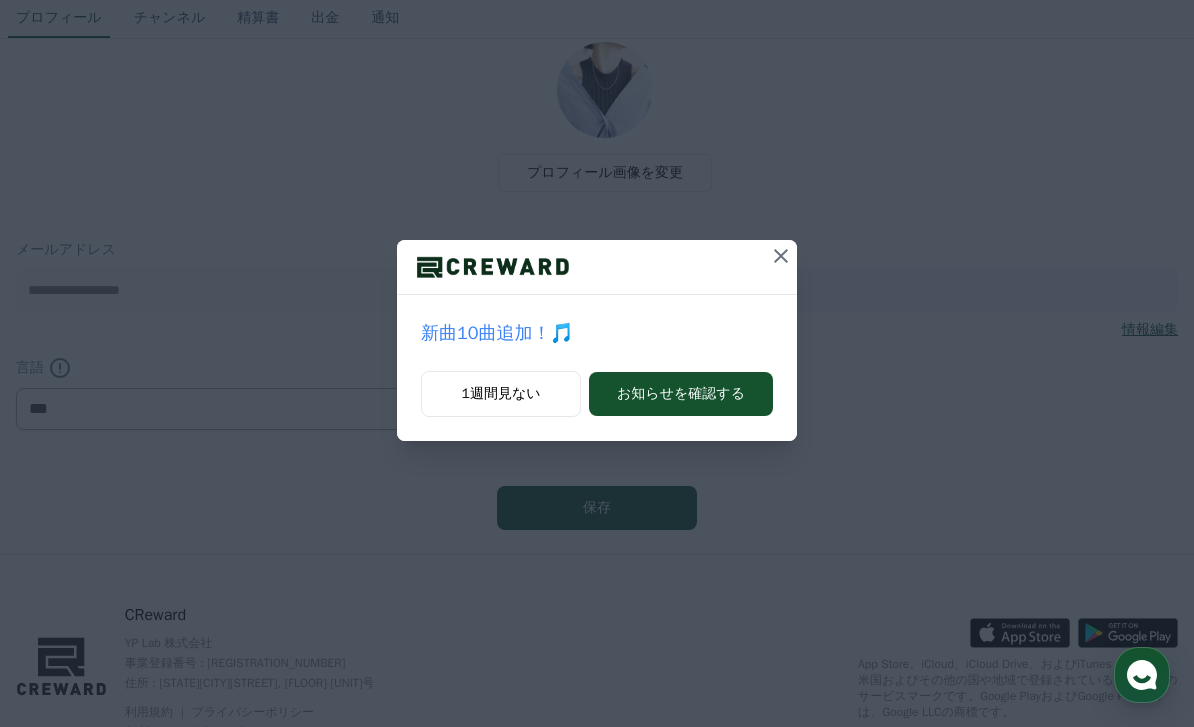 scroll, scrollTop: 0, scrollLeft: 0, axis: both 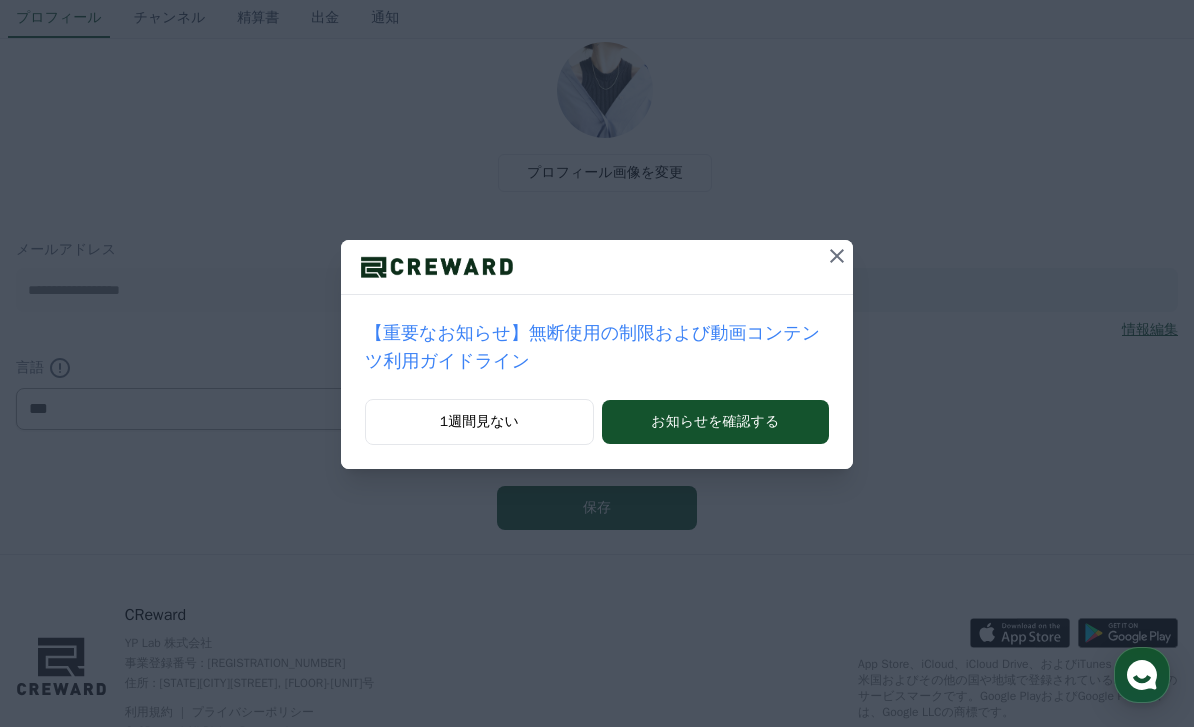 click 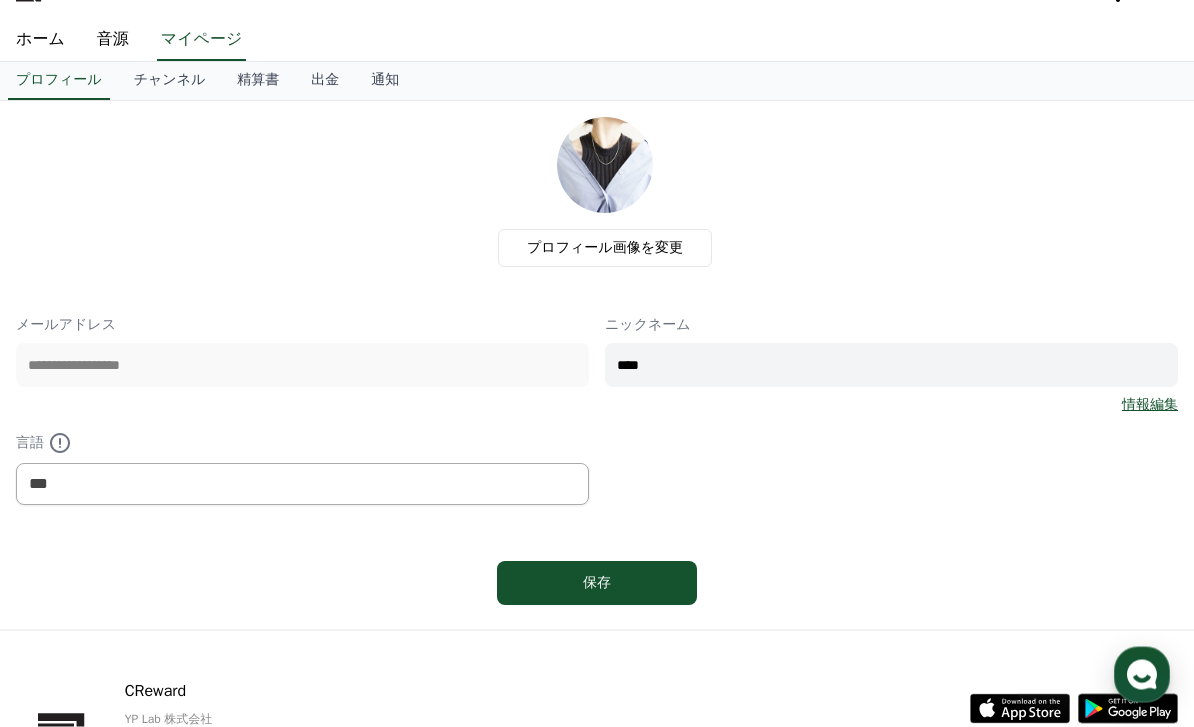 scroll, scrollTop: 0, scrollLeft: 0, axis: both 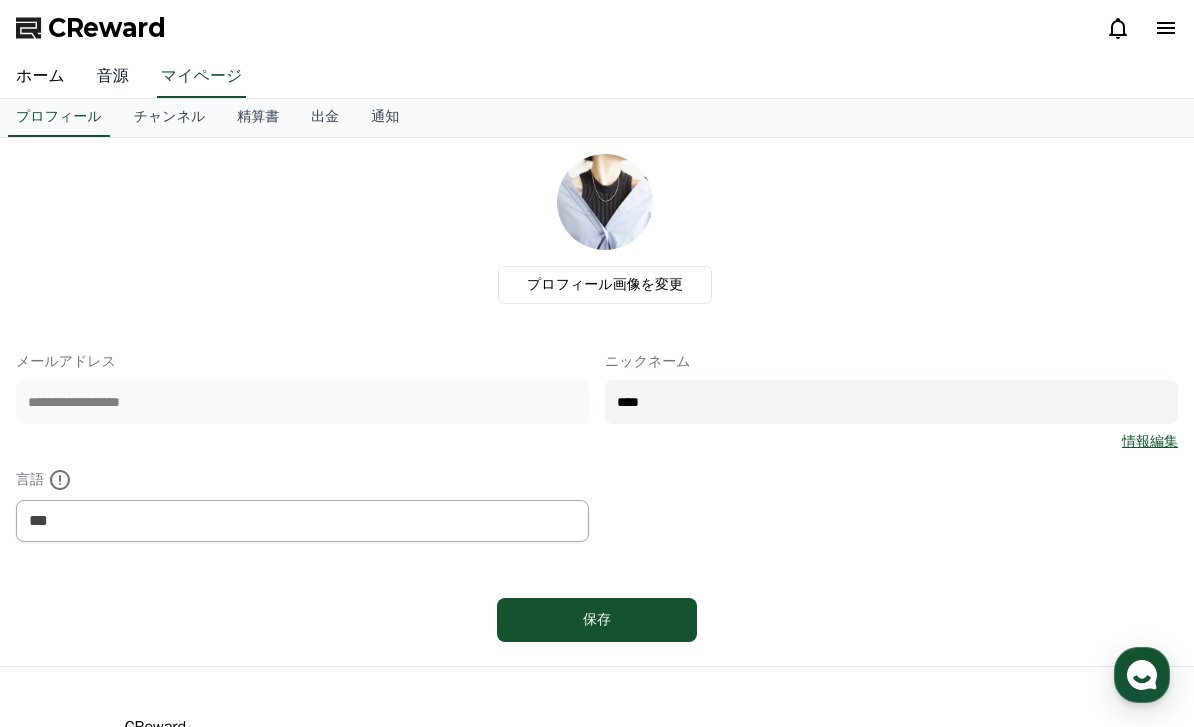 click on "音源" at bounding box center [113, 77] 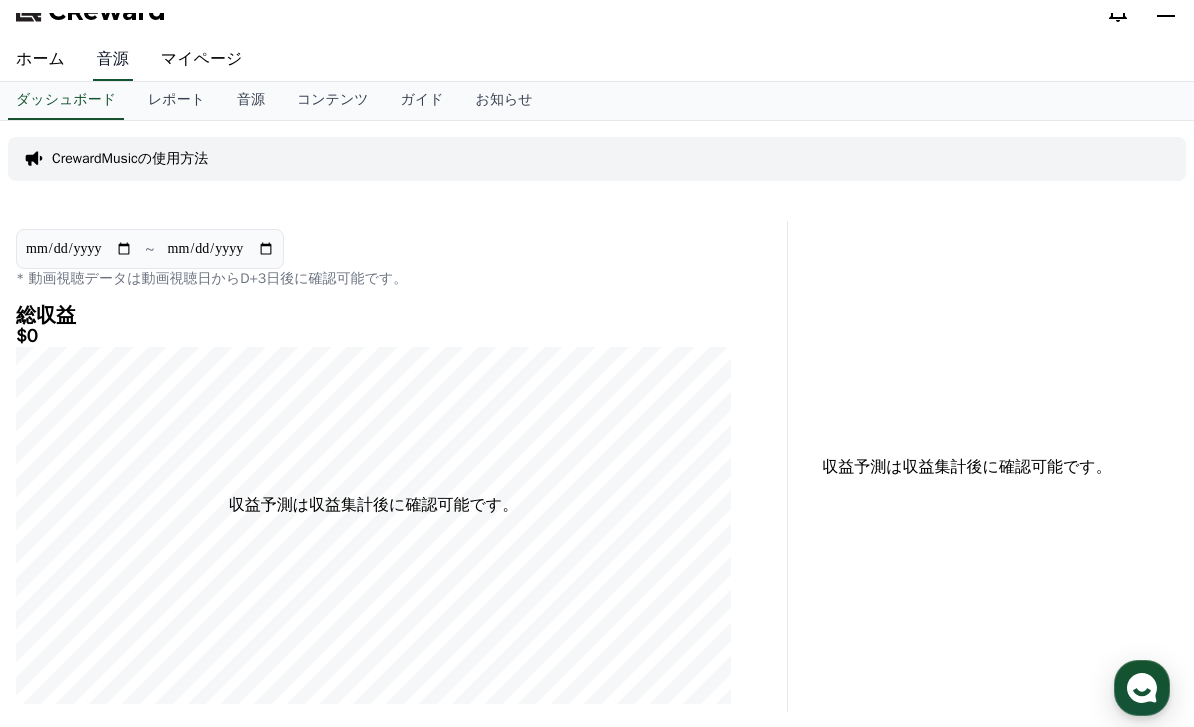 scroll, scrollTop: 16, scrollLeft: 0, axis: vertical 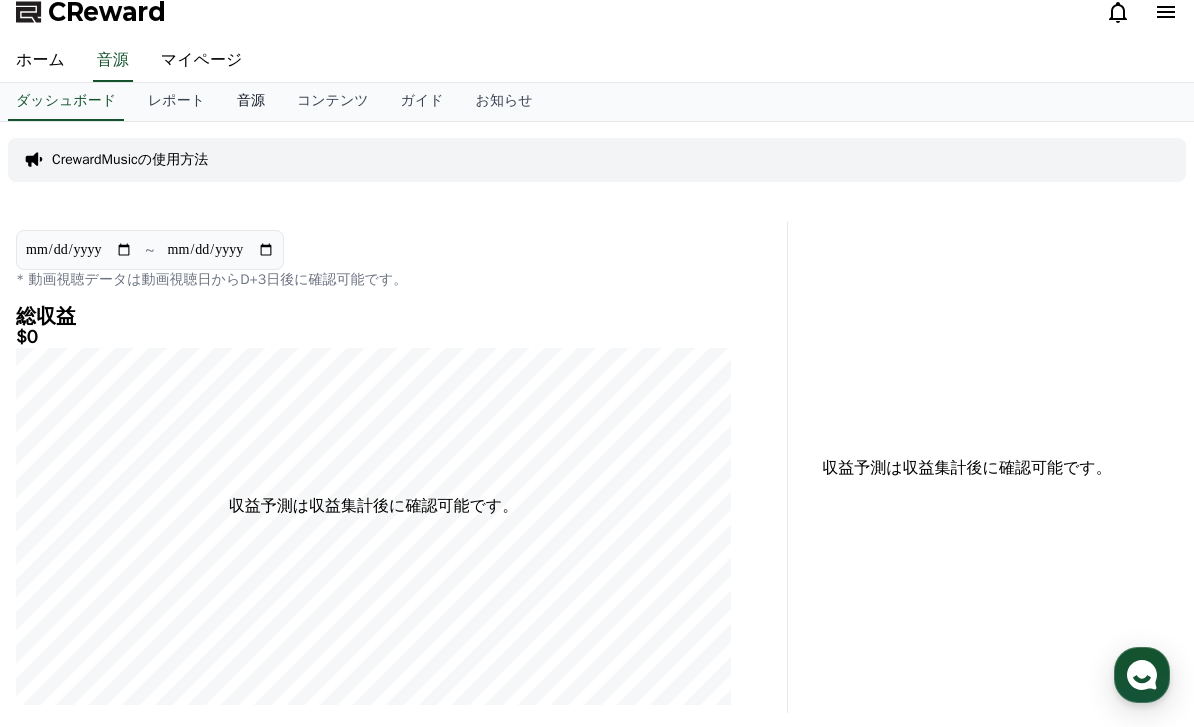click on "音源" at bounding box center (251, 102) 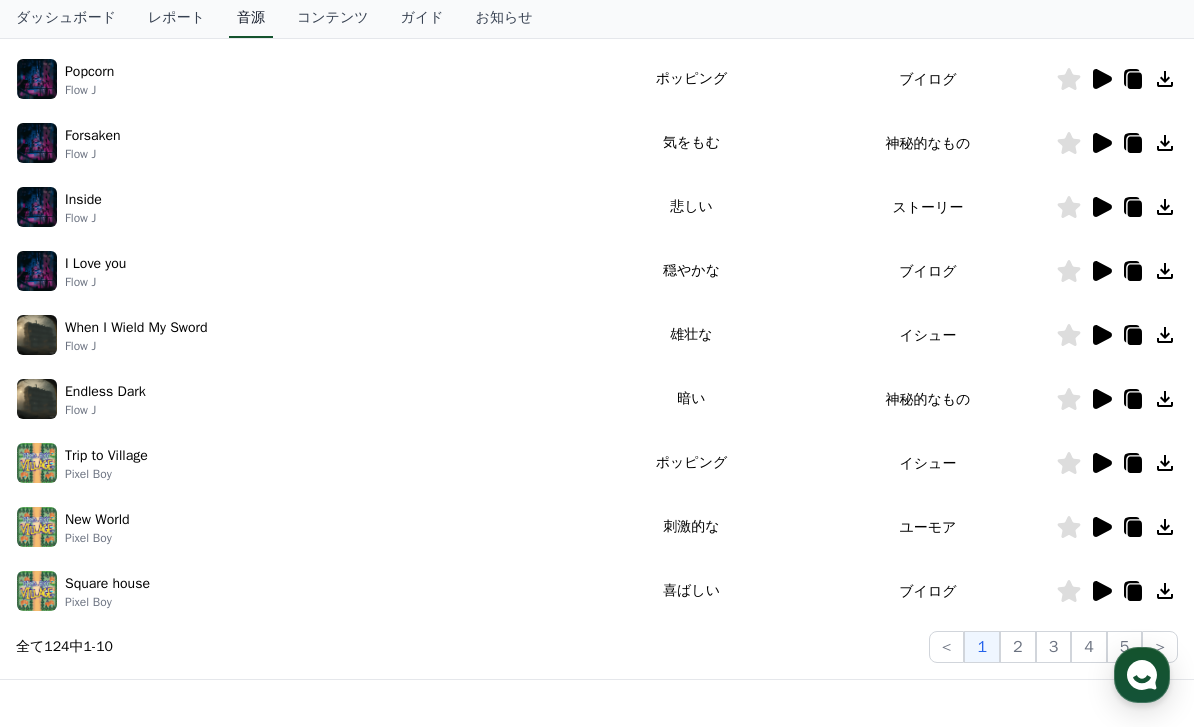 scroll, scrollTop: 563, scrollLeft: 0, axis: vertical 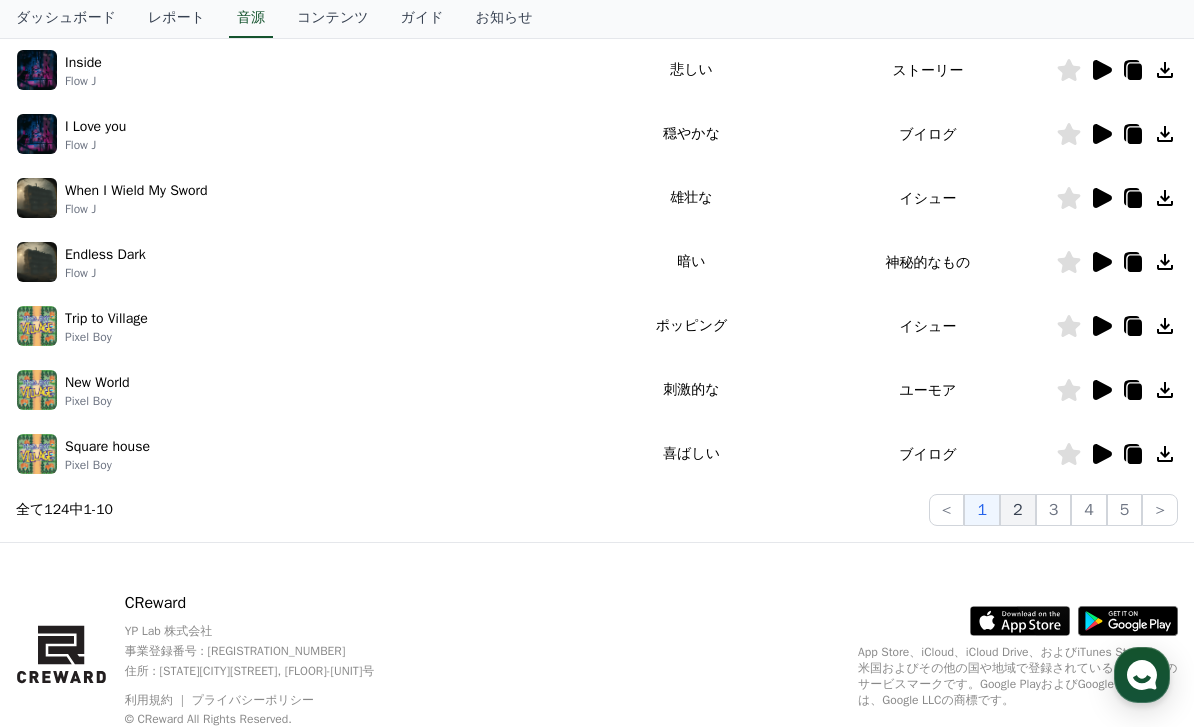 click on "2" 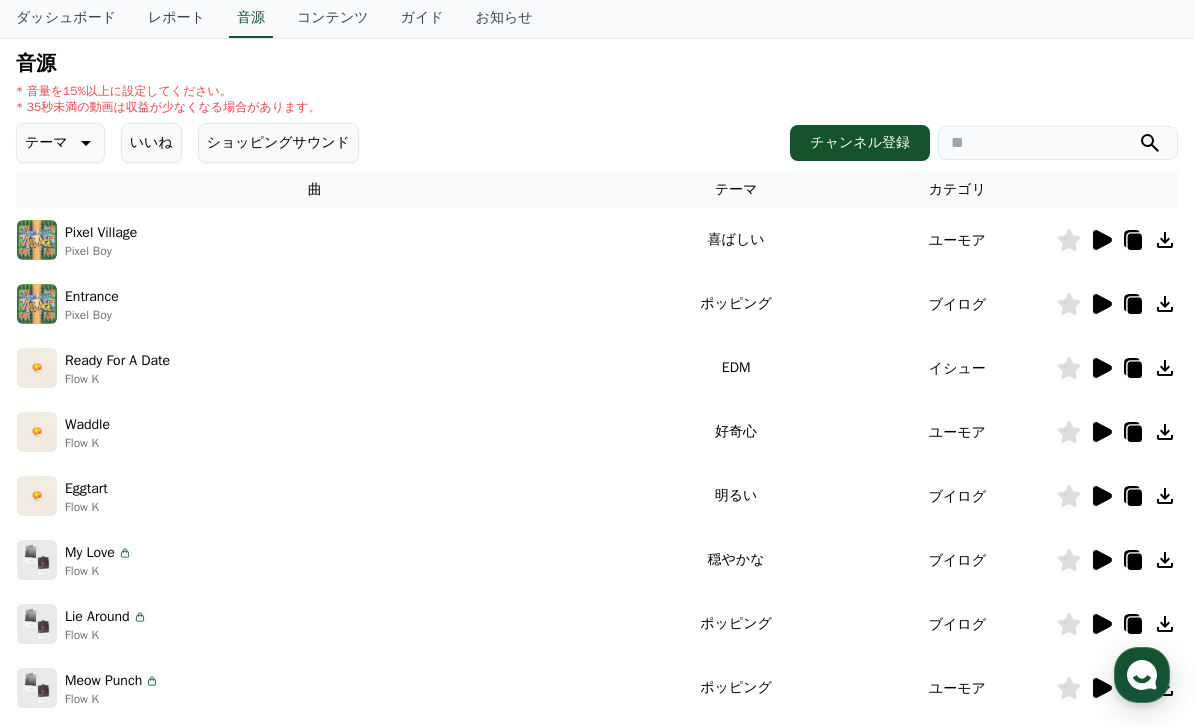 scroll, scrollTop: 200, scrollLeft: 0, axis: vertical 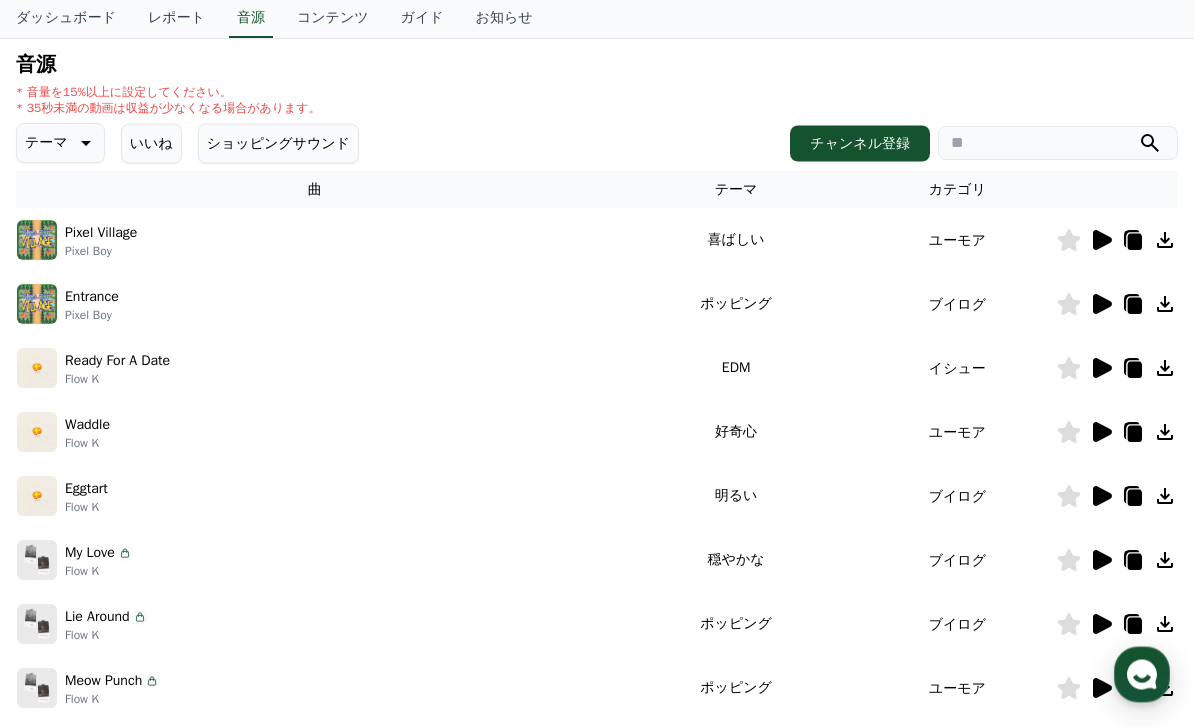 click on "Entrance     Pixel Boy" at bounding box center [315, 305] 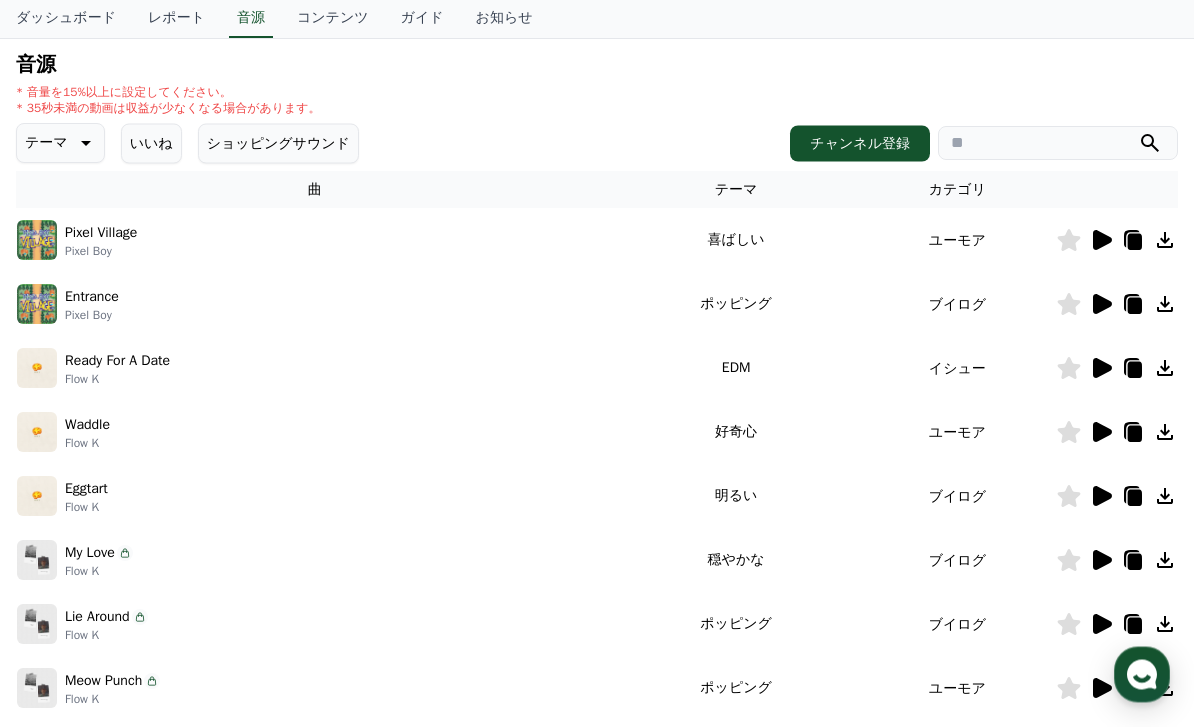 click 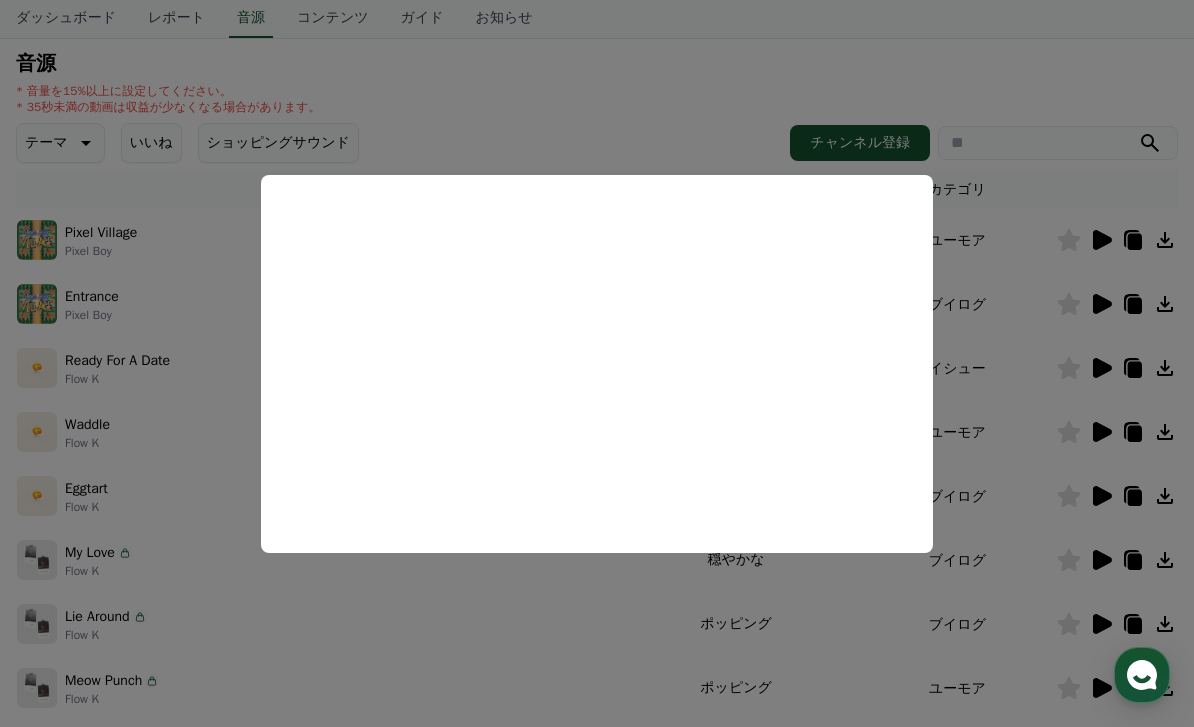 click at bounding box center [597, 363] 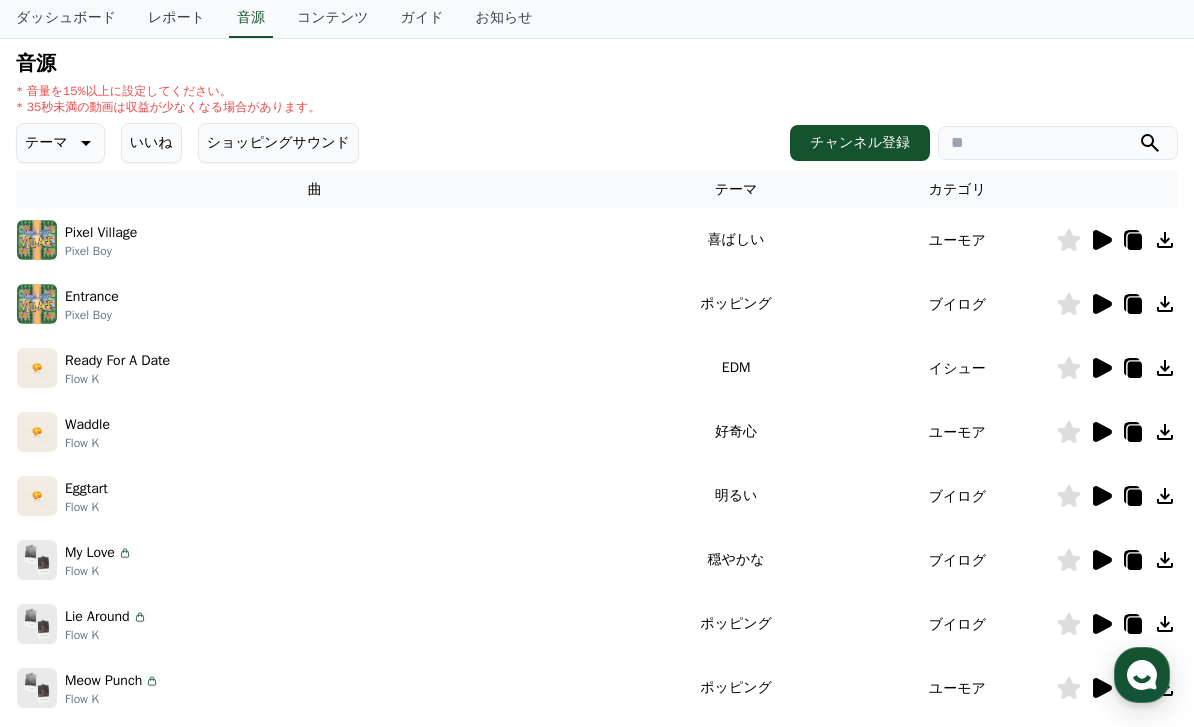 click at bounding box center (1117, 240) 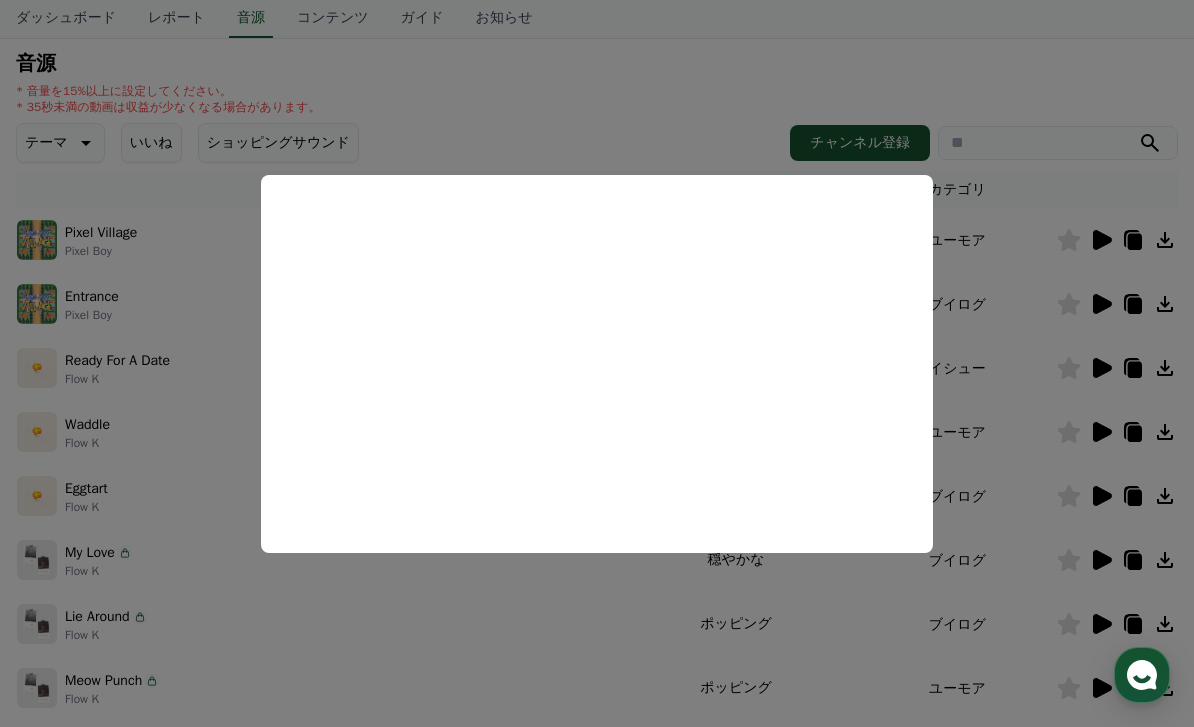 click at bounding box center [597, 363] 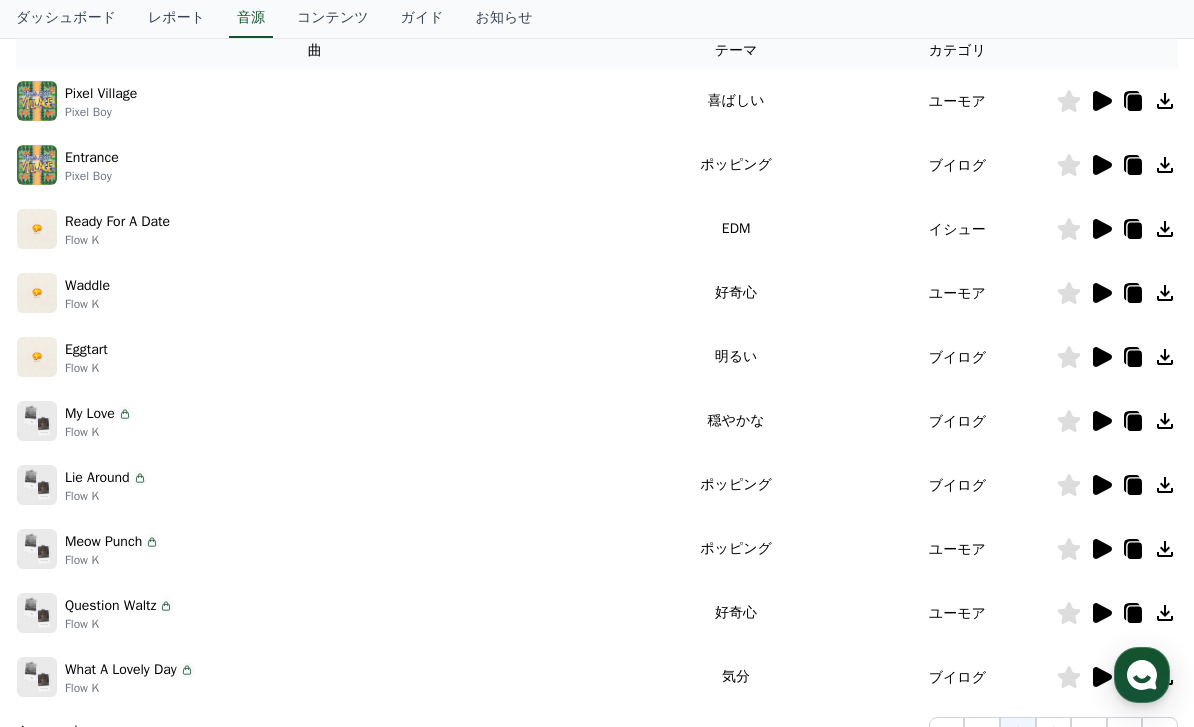 scroll, scrollTop: 563, scrollLeft: 0, axis: vertical 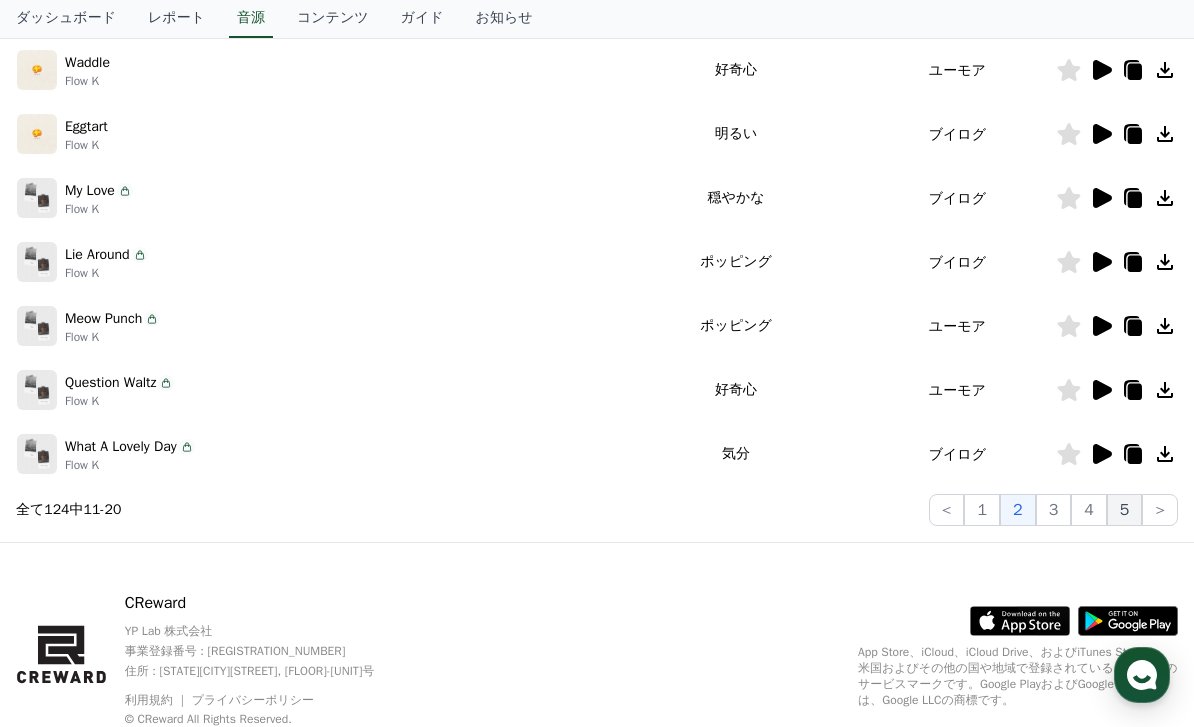 click on "5" 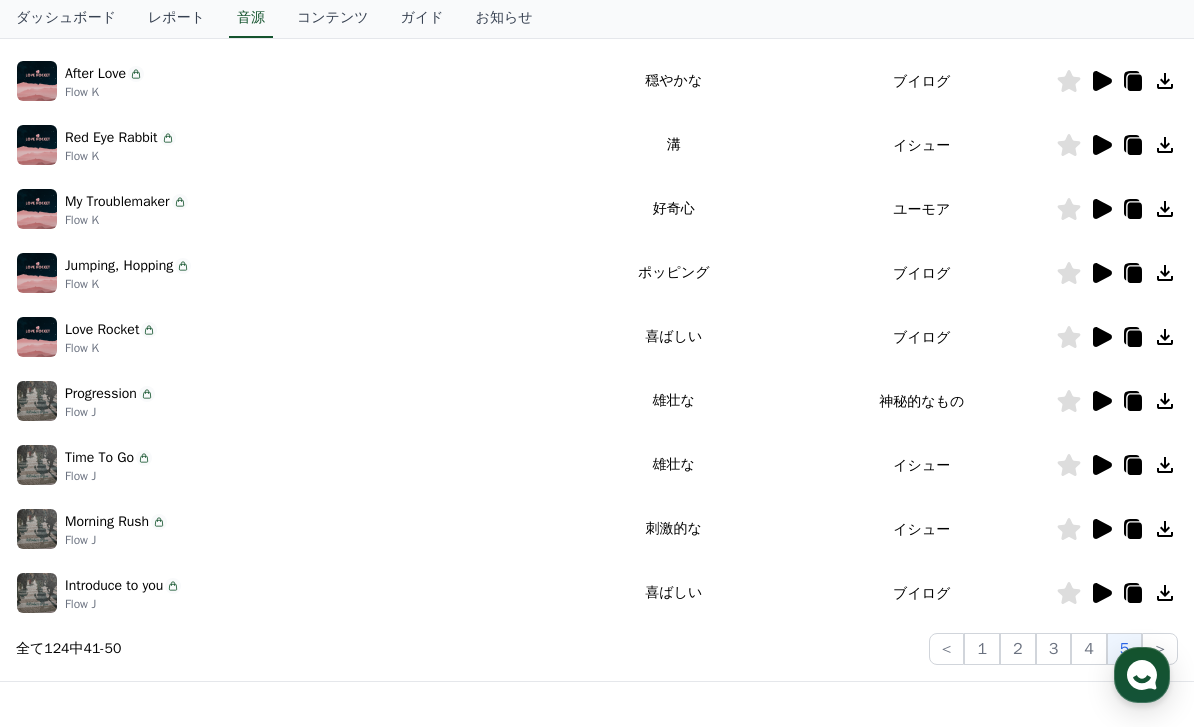 scroll, scrollTop: 563, scrollLeft: 0, axis: vertical 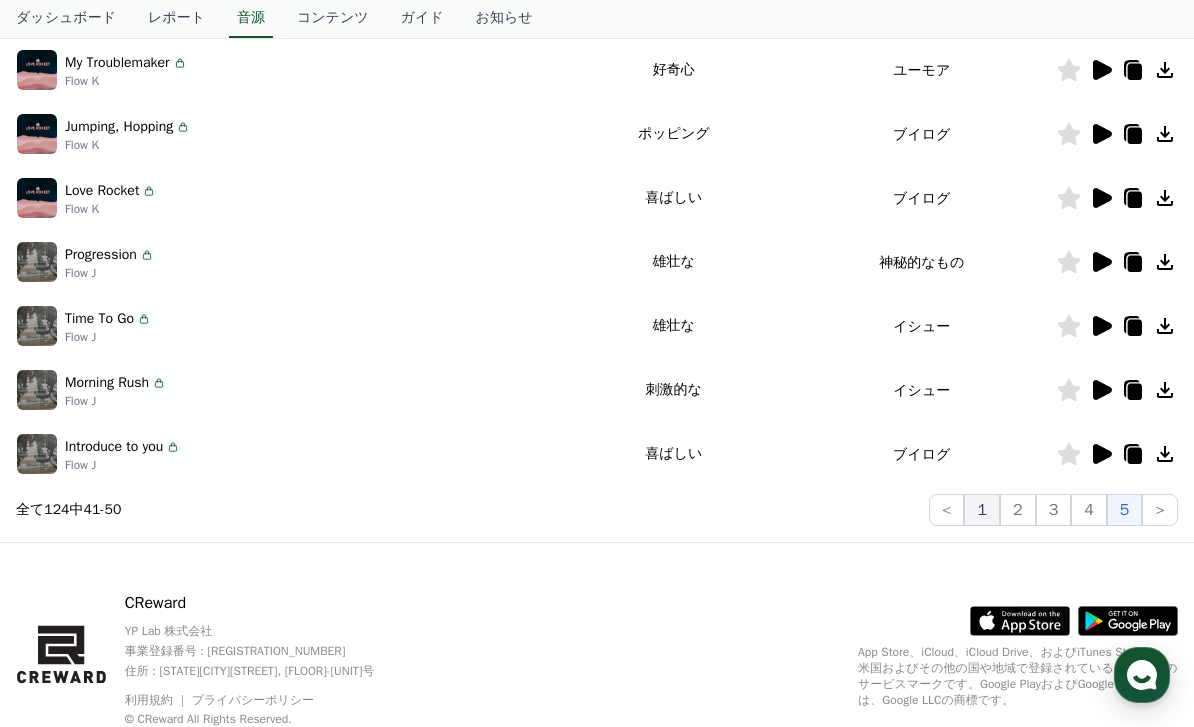 click on "1" at bounding box center [982, 510] 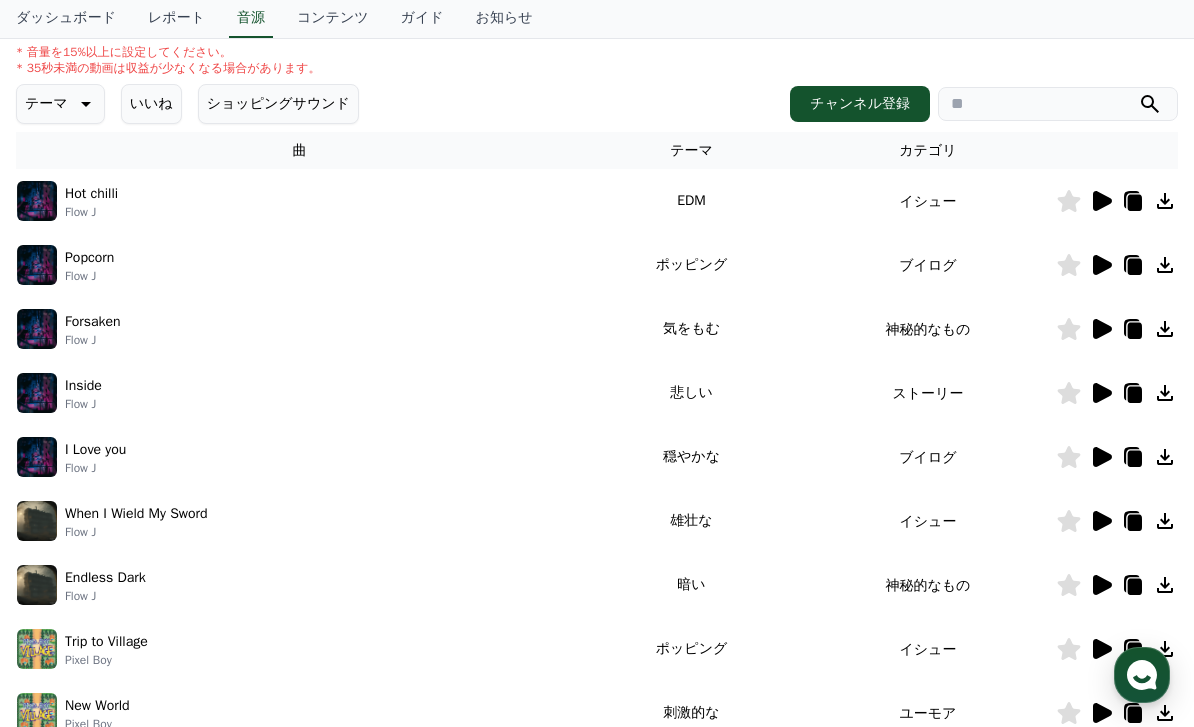 scroll, scrollTop: 238, scrollLeft: 0, axis: vertical 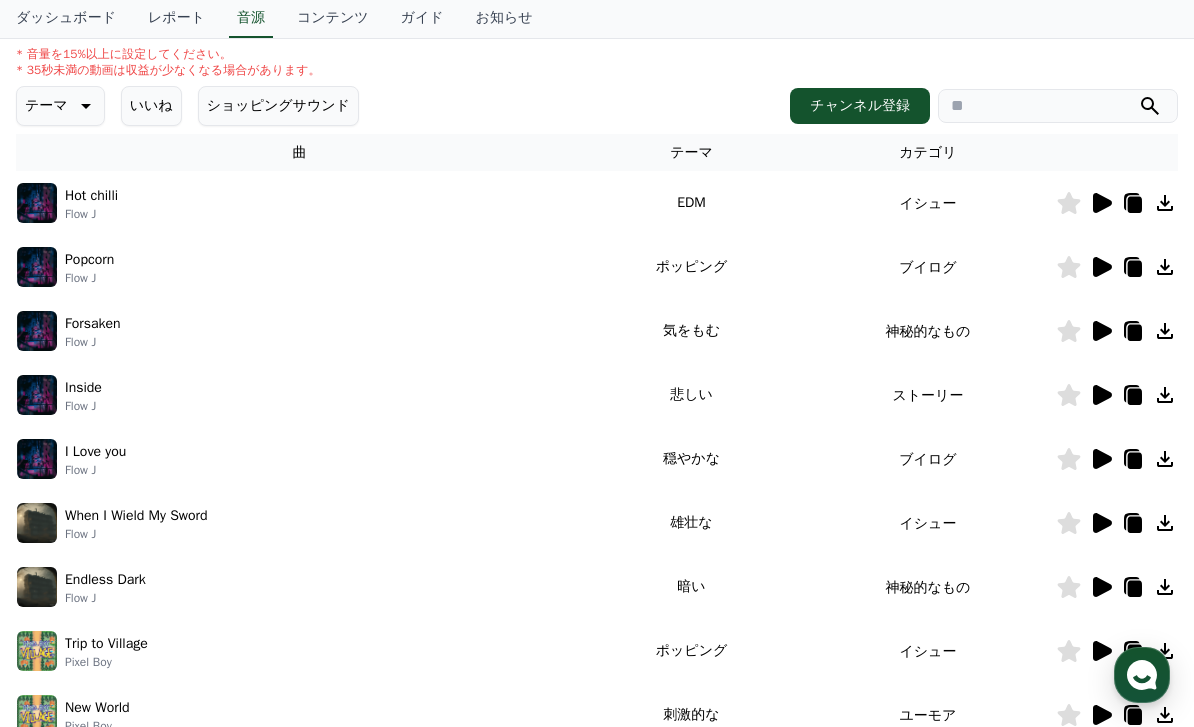 click 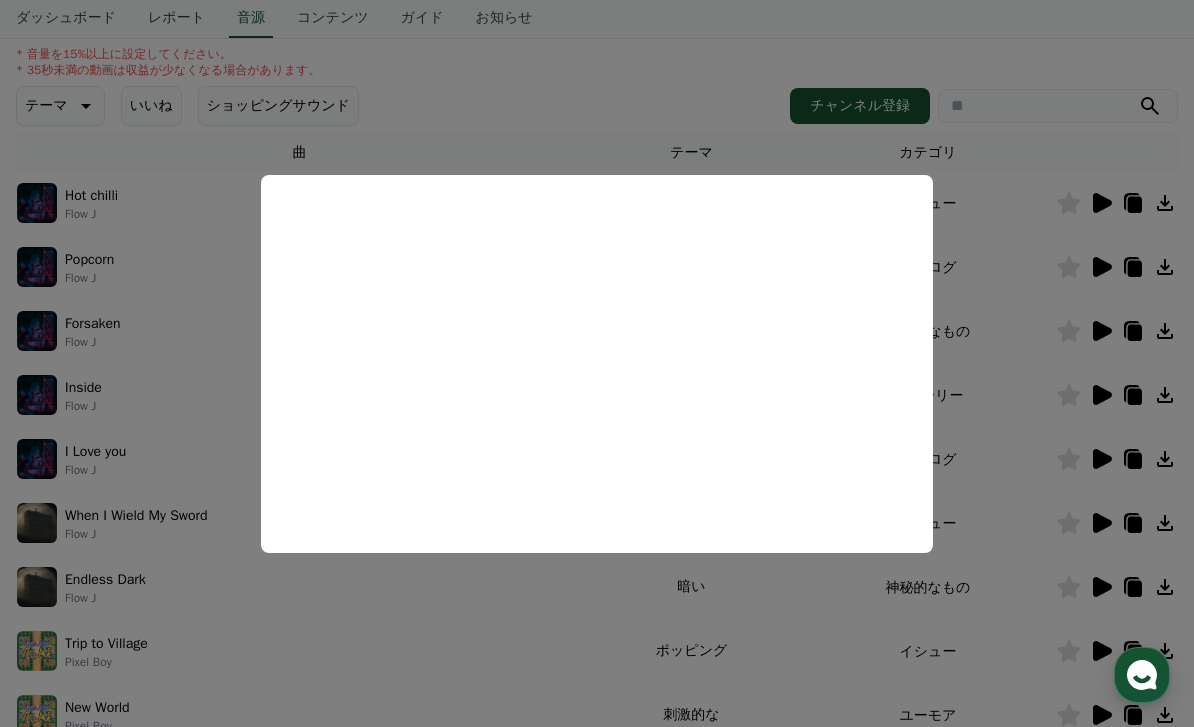 click at bounding box center [597, 363] 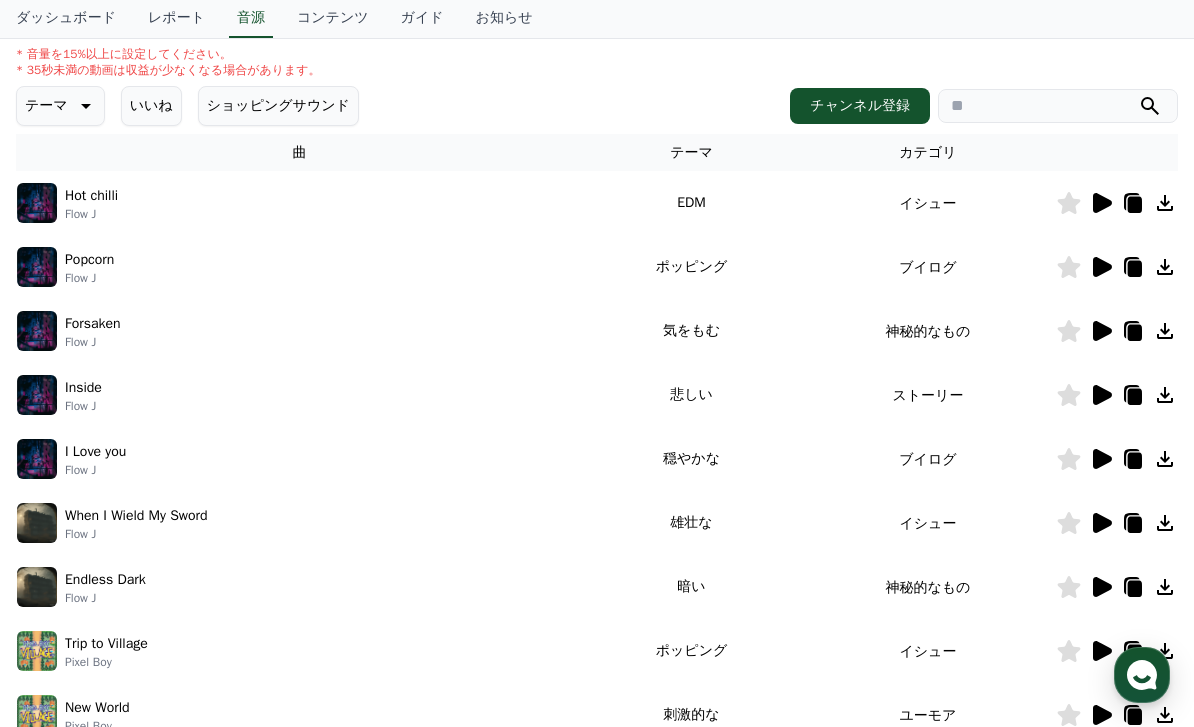 click 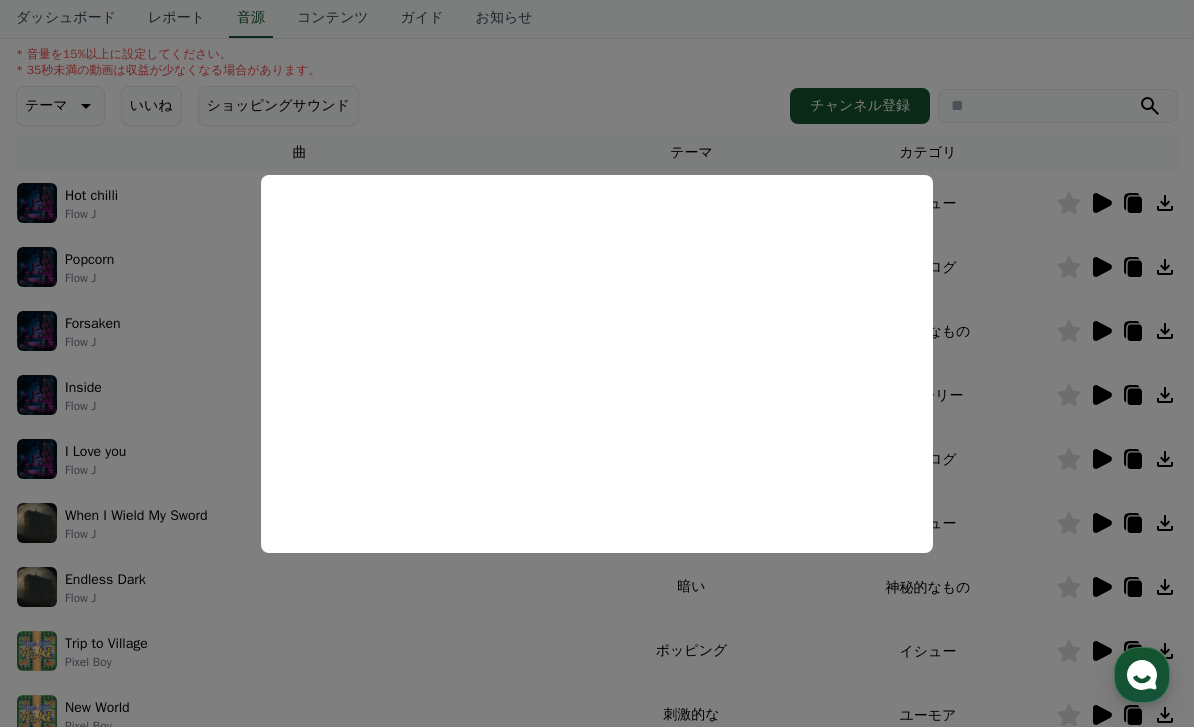 click at bounding box center (597, 363) 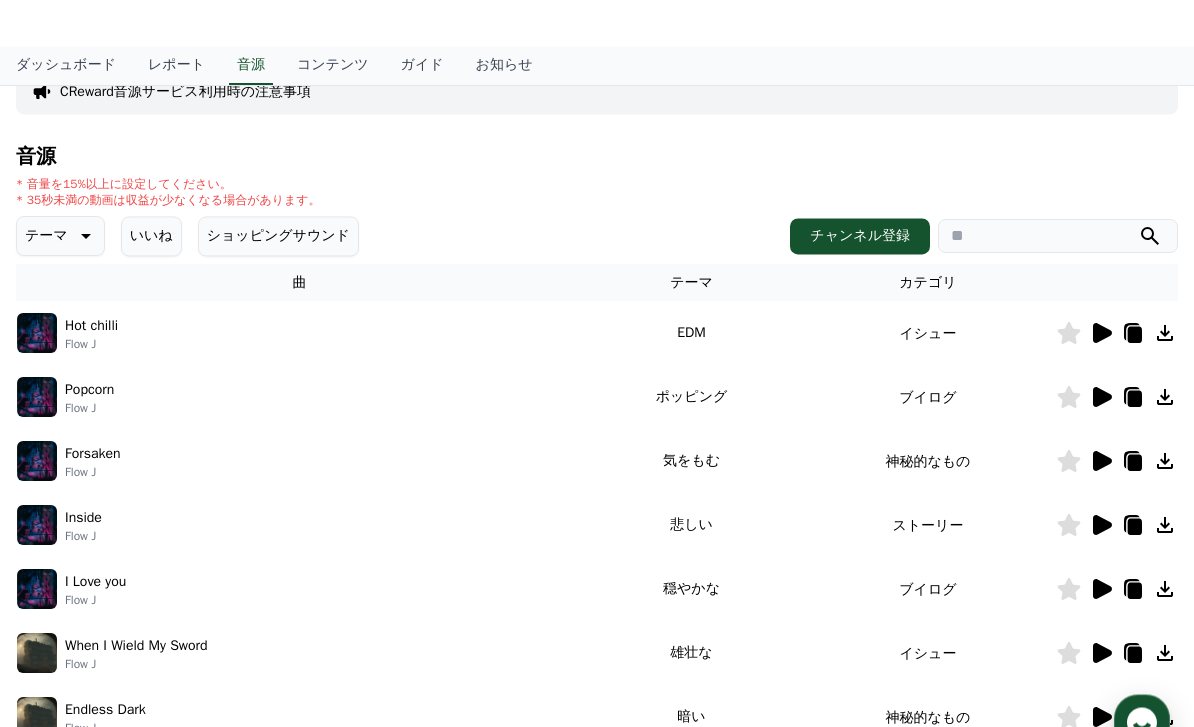 scroll, scrollTop: 0, scrollLeft: 0, axis: both 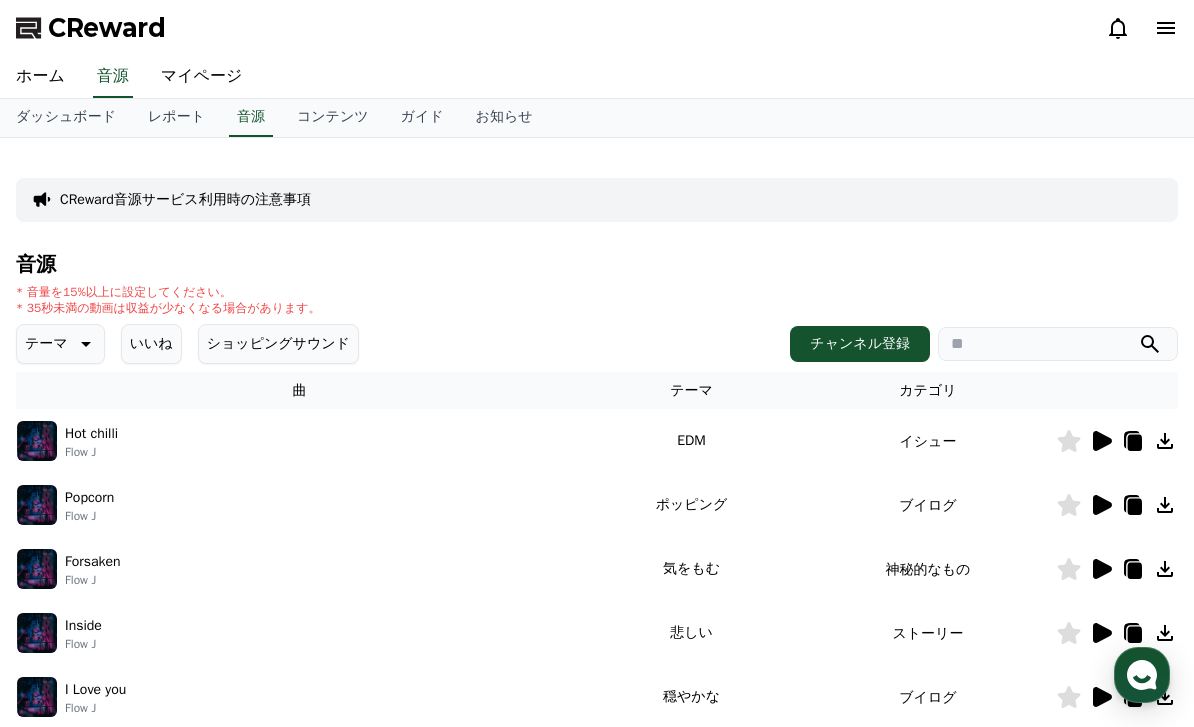 click 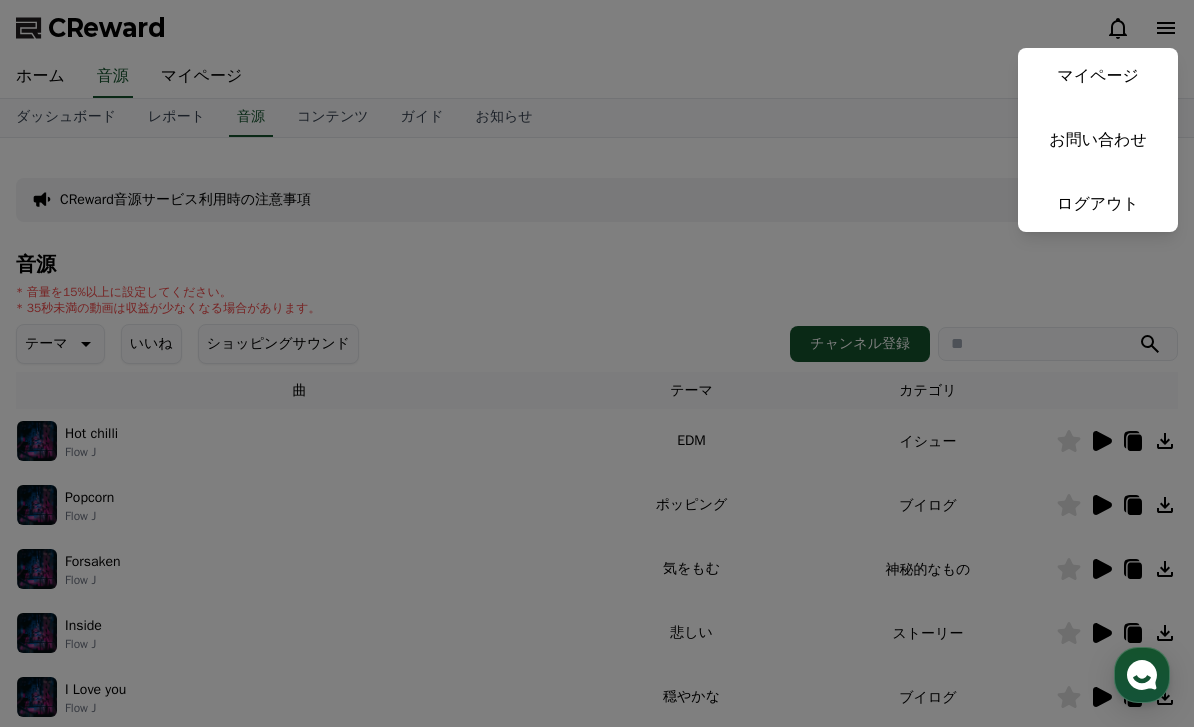 click at bounding box center [597, 363] 